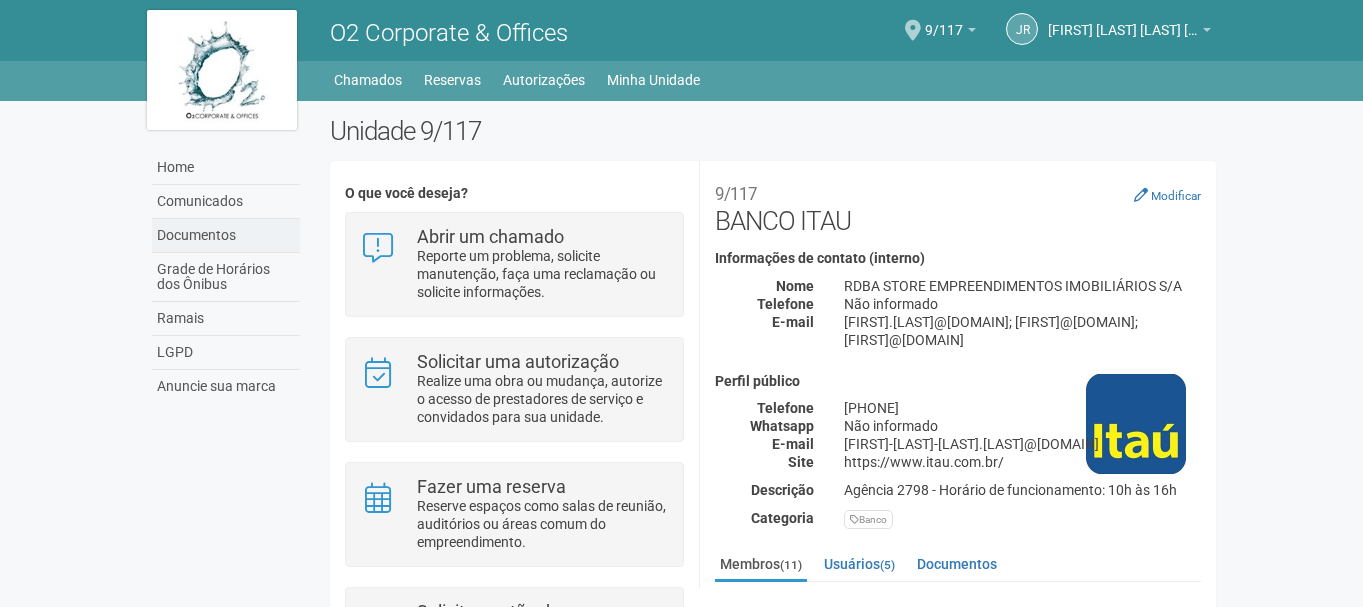 scroll, scrollTop: 0, scrollLeft: 0, axis: both 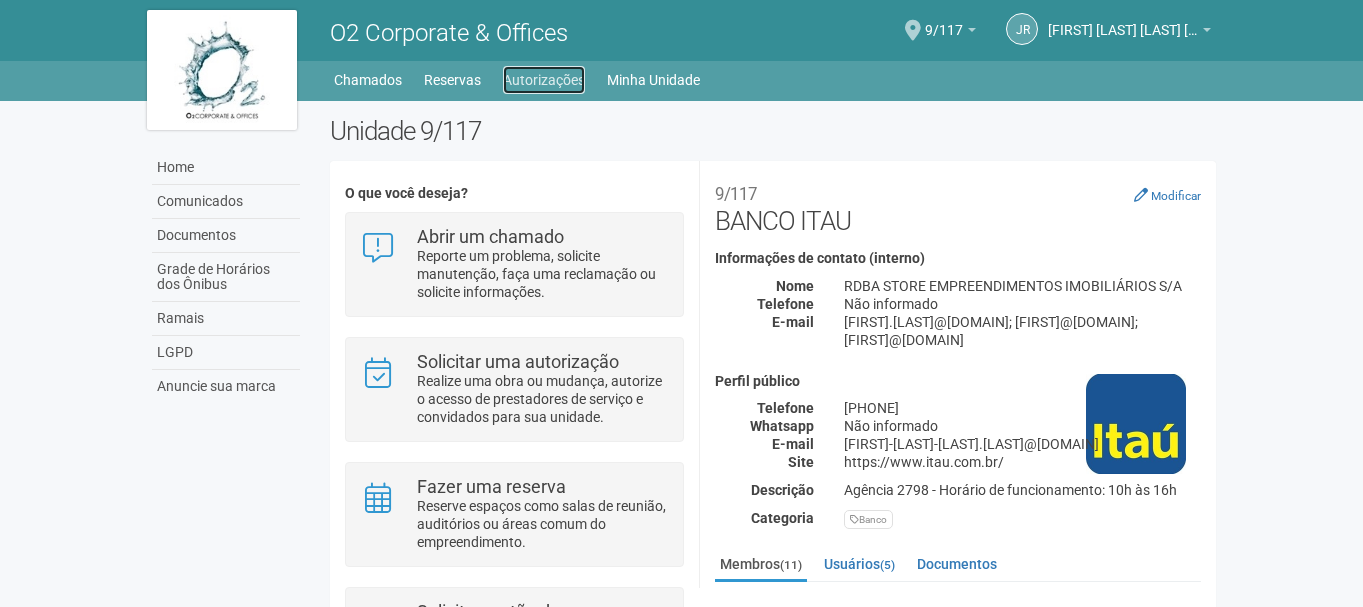 click on "Autorizações" at bounding box center [544, 80] 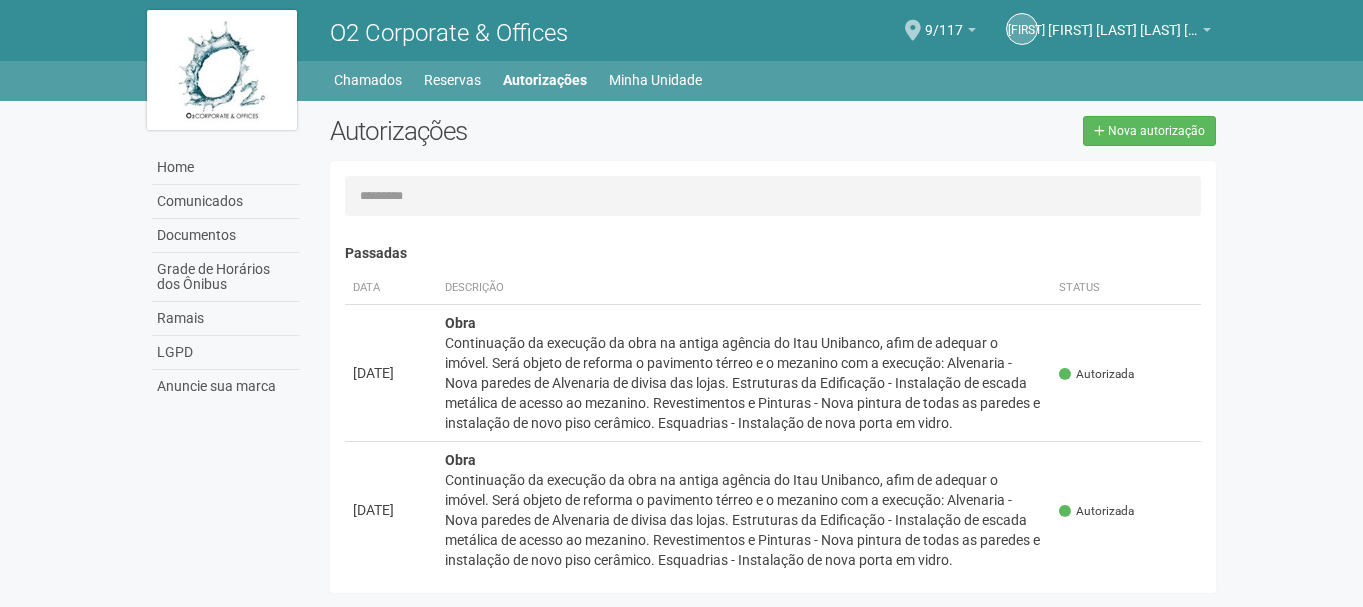 scroll, scrollTop: 0, scrollLeft: 0, axis: both 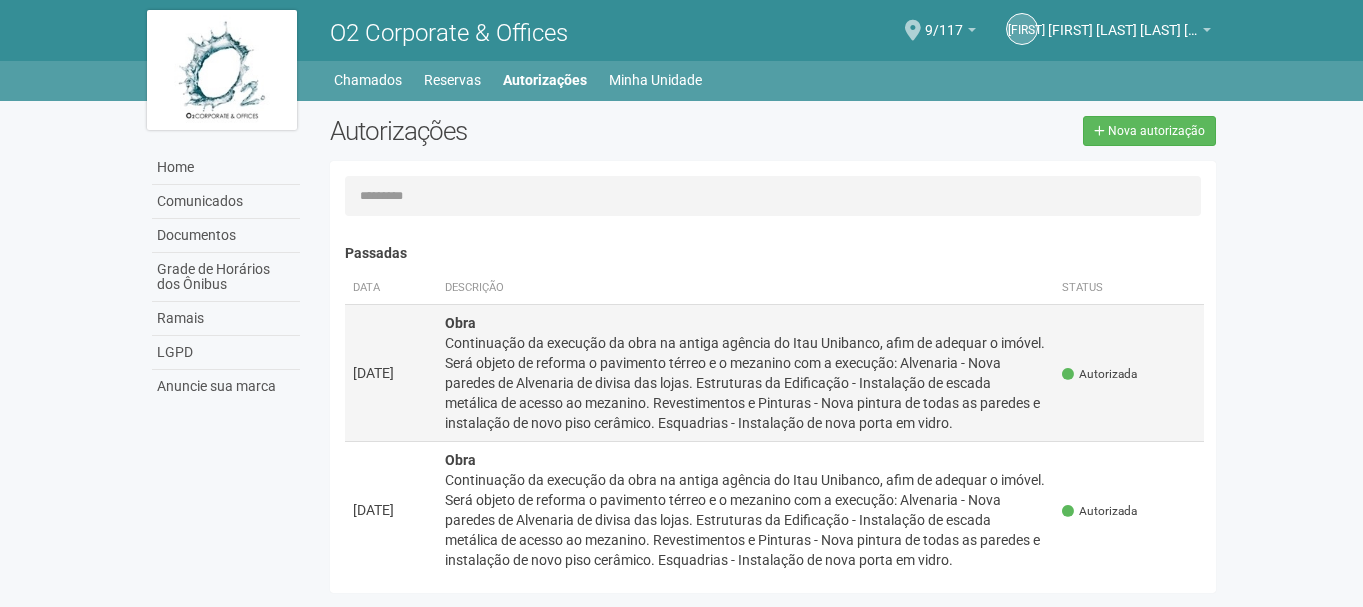click on "[DATE]" at bounding box center [391, 372] 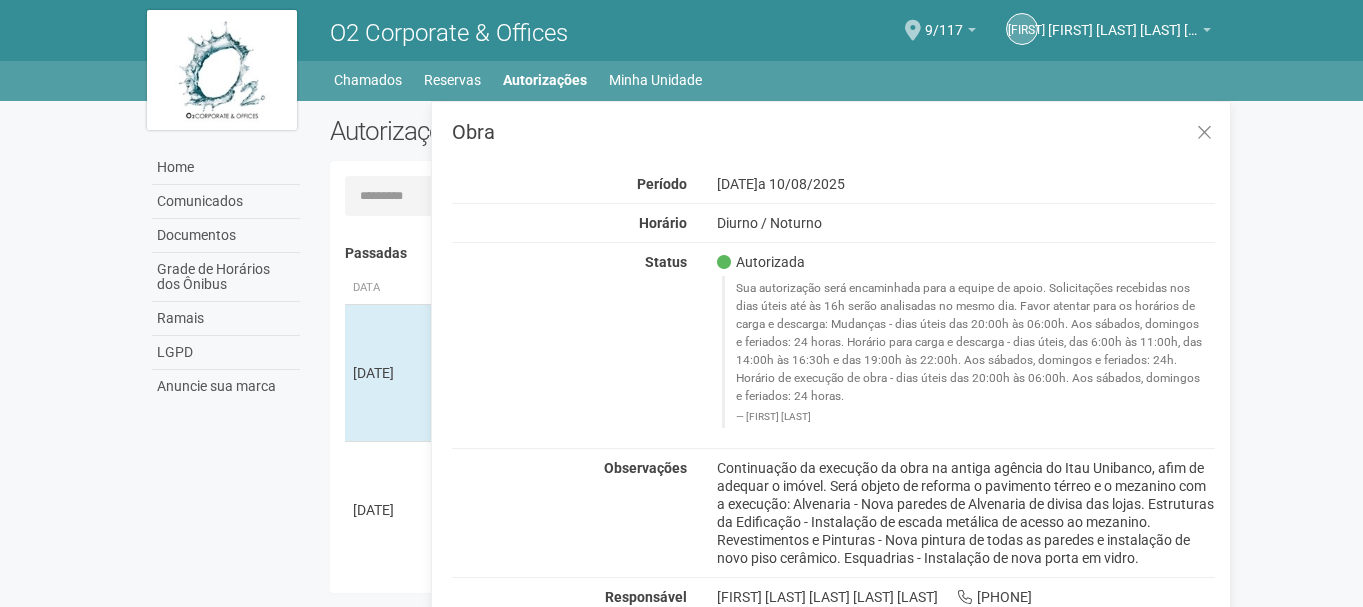 click on "Home
Comunicados
Documentos
Grade de Horários dos Ônibus
Ramais
LGPD
Anuncie sua marca
Autorizações
Nova autorização
Carregando...
Nenhuma autorização foi solicitada
Passadas" at bounding box center (682, 352) 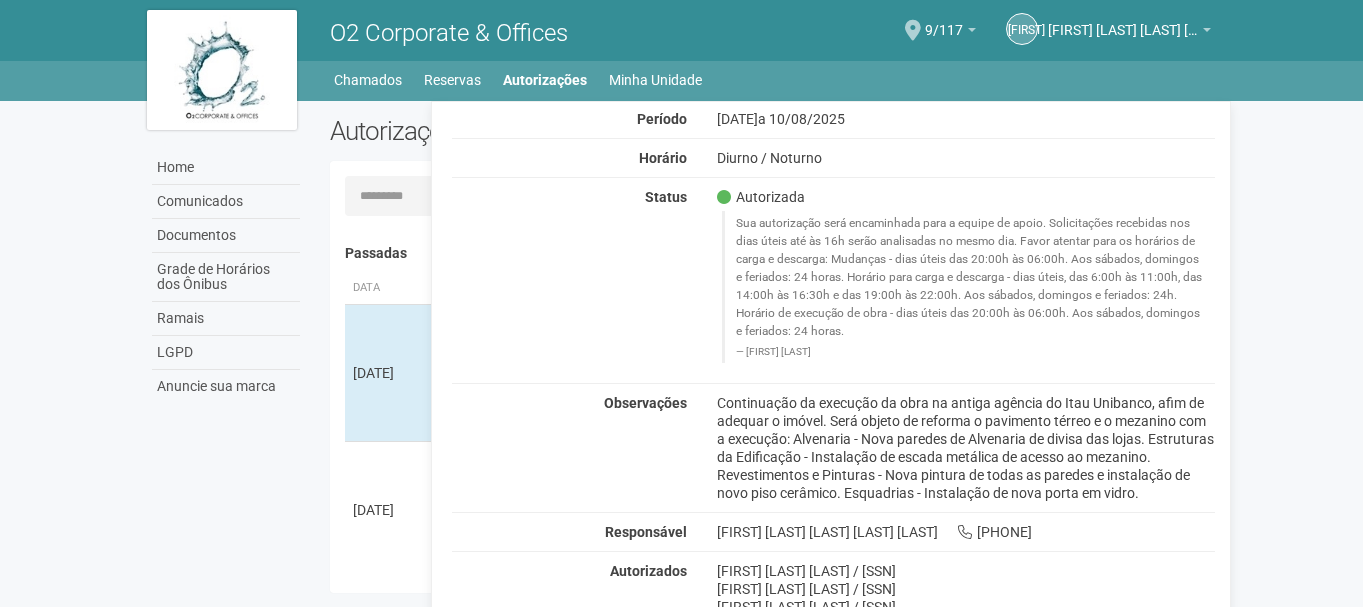 scroll, scrollTop: 97, scrollLeft: 0, axis: vertical 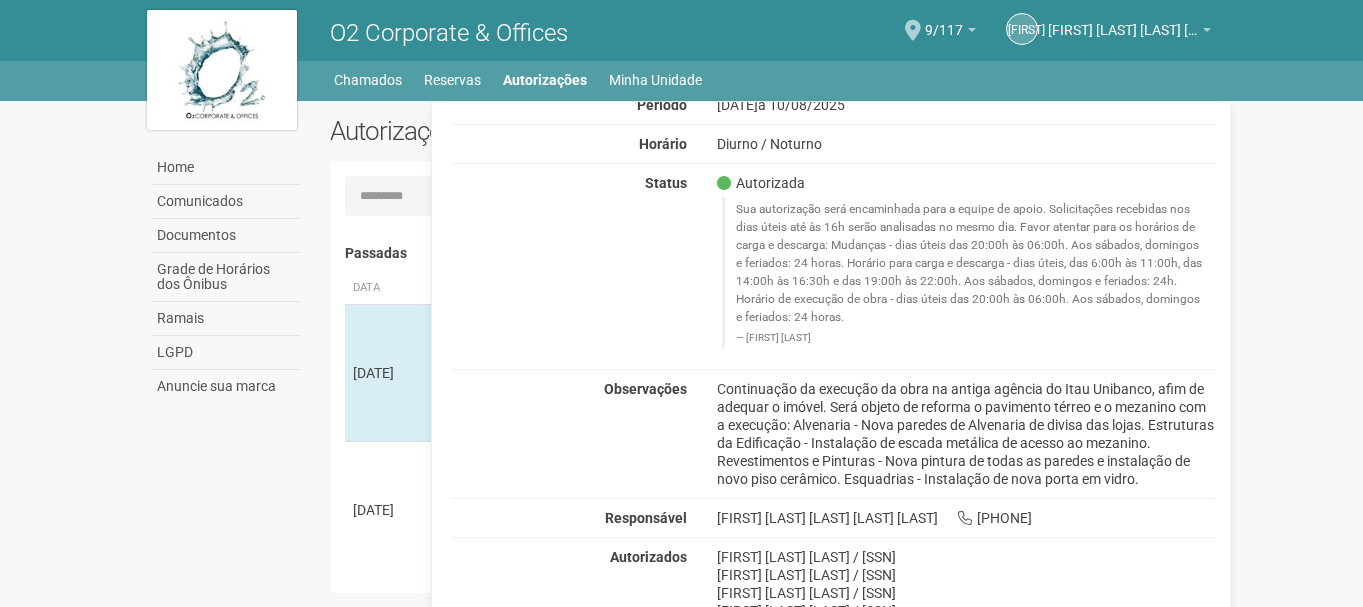 drag, startPoint x: 716, startPoint y: 365, endPoint x: 776, endPoint y: 471, distance: 121.80312 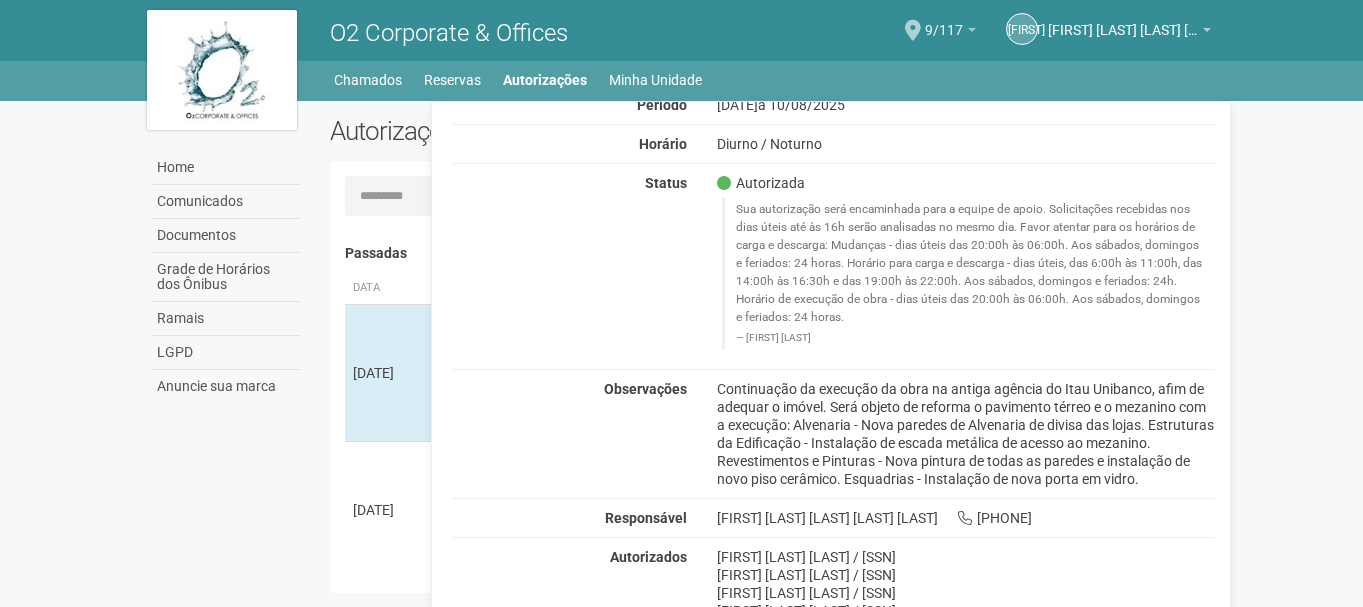 copy on "[FIRST] [LAST] [LAST]" 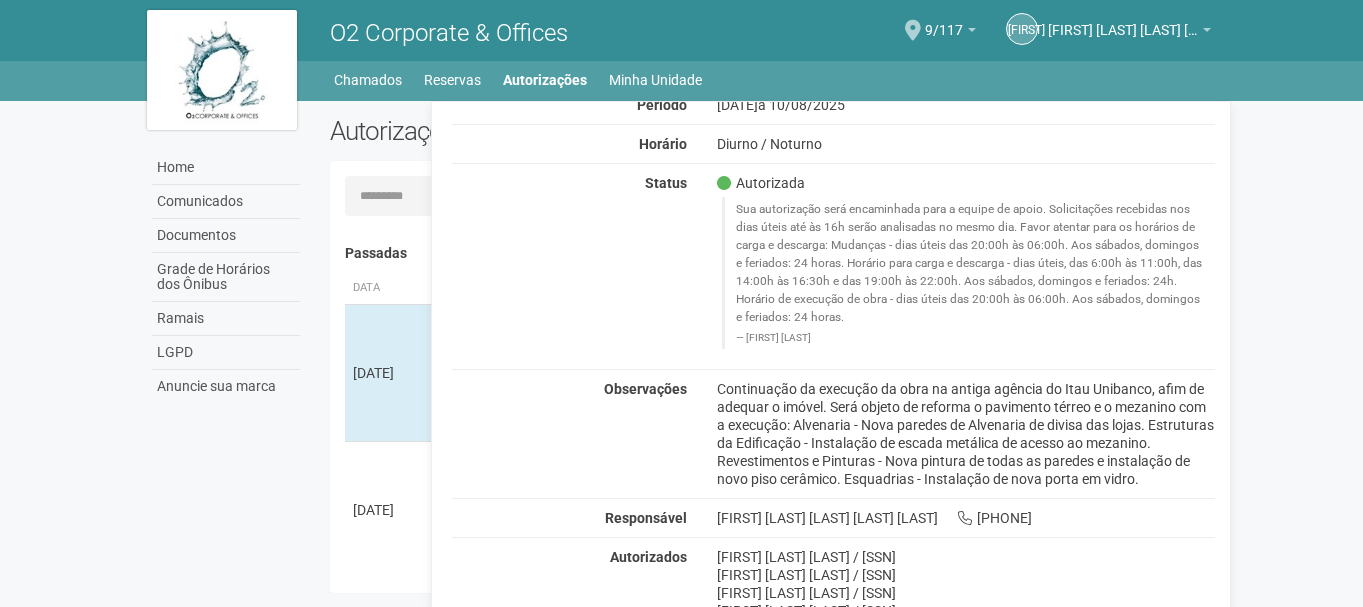 drag, startPoint x: 715, startPoint y: 574, endPoint x: 864, endPoint y: 573, distance: 149.00336 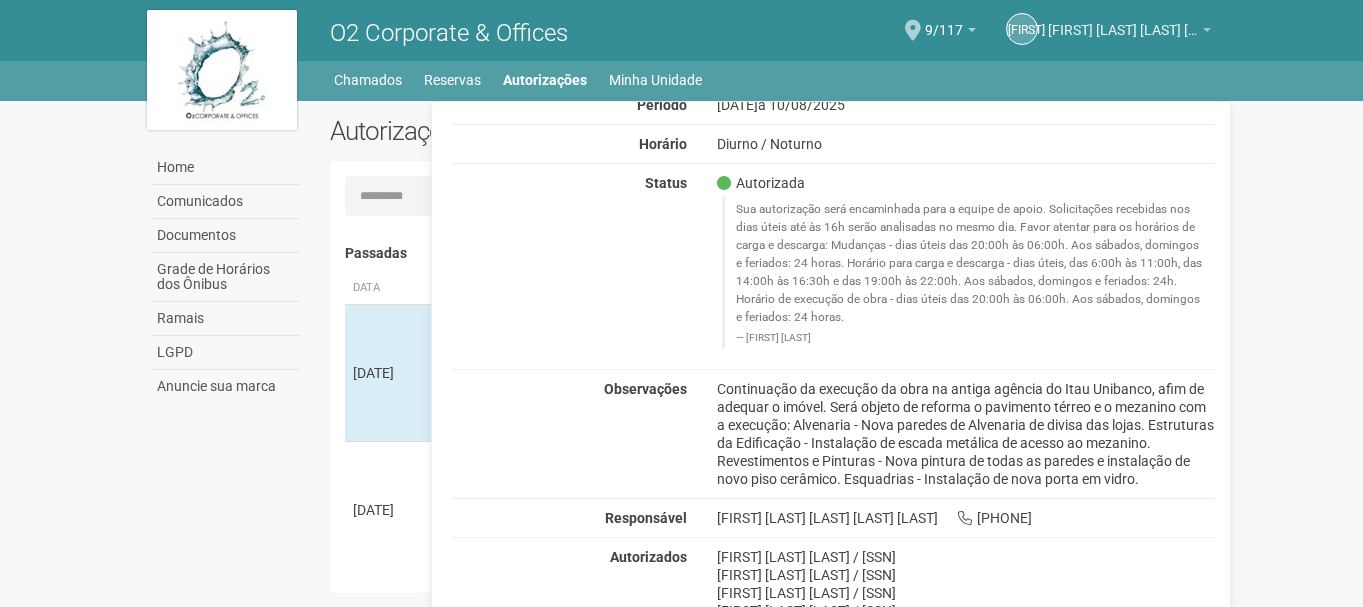 copy on "[FIRST] [LAST] [LAST]" 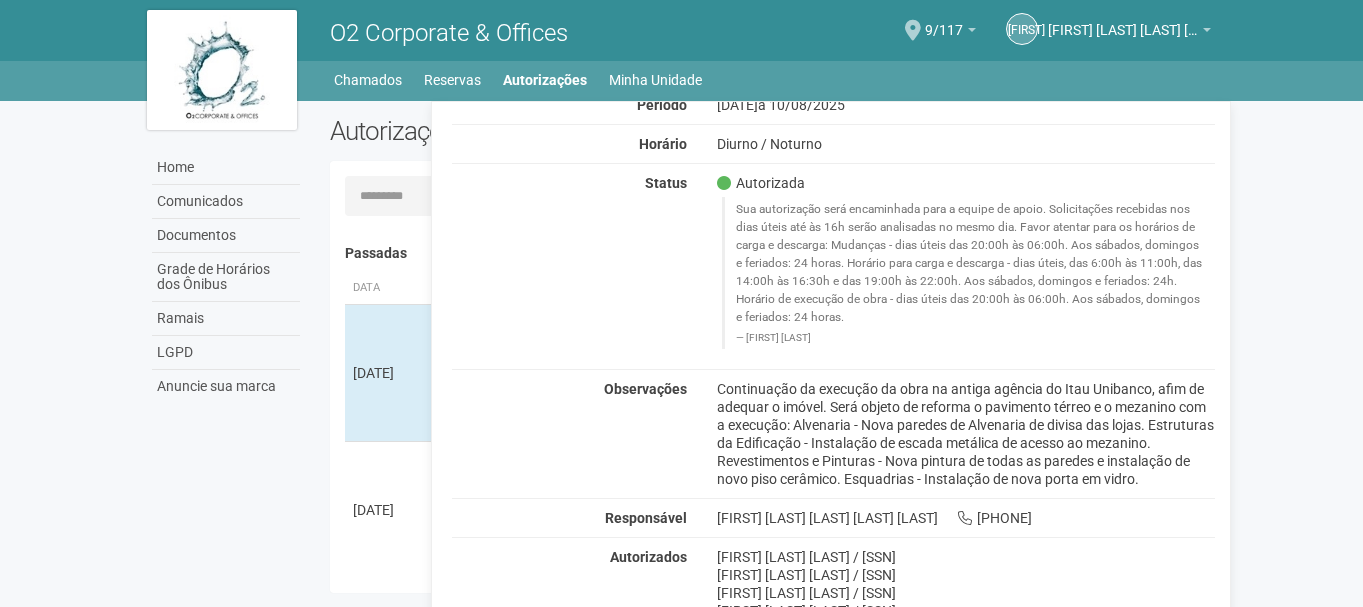 click on "Aguarde...
O2 Corporate & Offices
[FIRST]
[FIRST] [LAST] [LAST] [LAST]
[FIRST] [LAST] [LAST] [LAST]
[EMAIL]
Meu perfil
Alterar senha
Sair
9/117
Você está na unidade
9/117
Ir para a unidade
Home
Home
Comunicados
Documentos
Grade de Horários dos Ônibus
Ramais
LGPD
Anuncie sua marca" at bounding box center (681, 303) 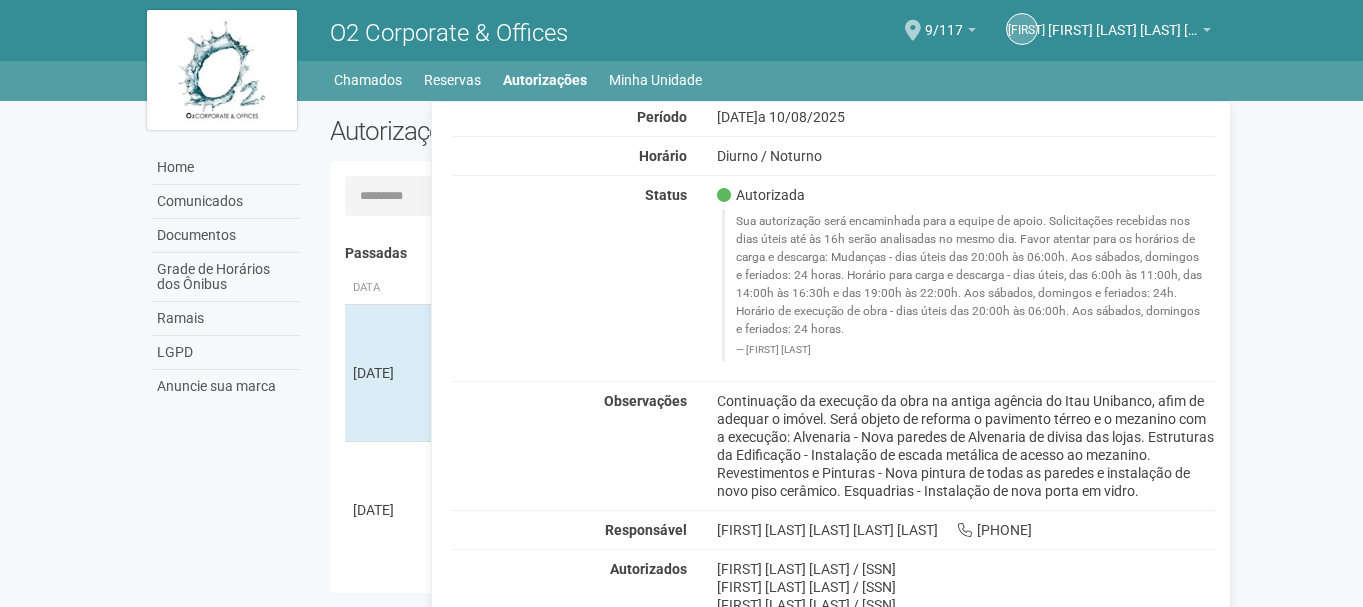 scroll, scrollTop: 97, scrollLeft: 0, axis: vertical 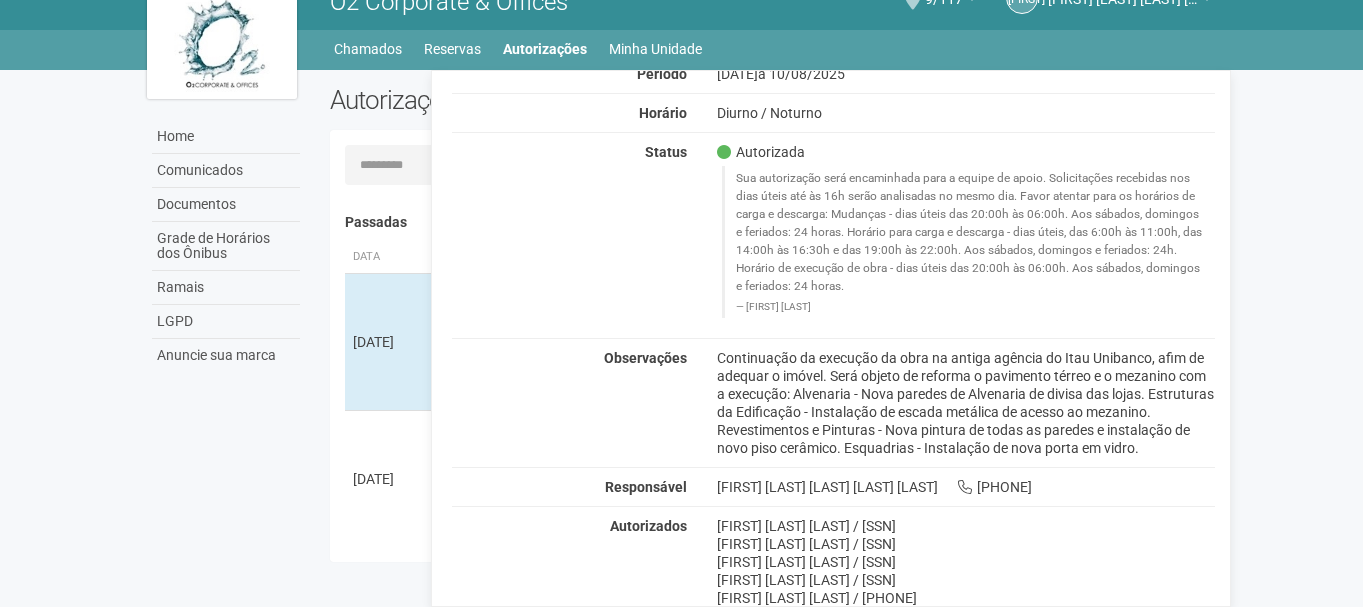drag, startPoint x: 718, startPoint y: 560, endPoint x: 863, endPoint y: 556, distance: 145.05516 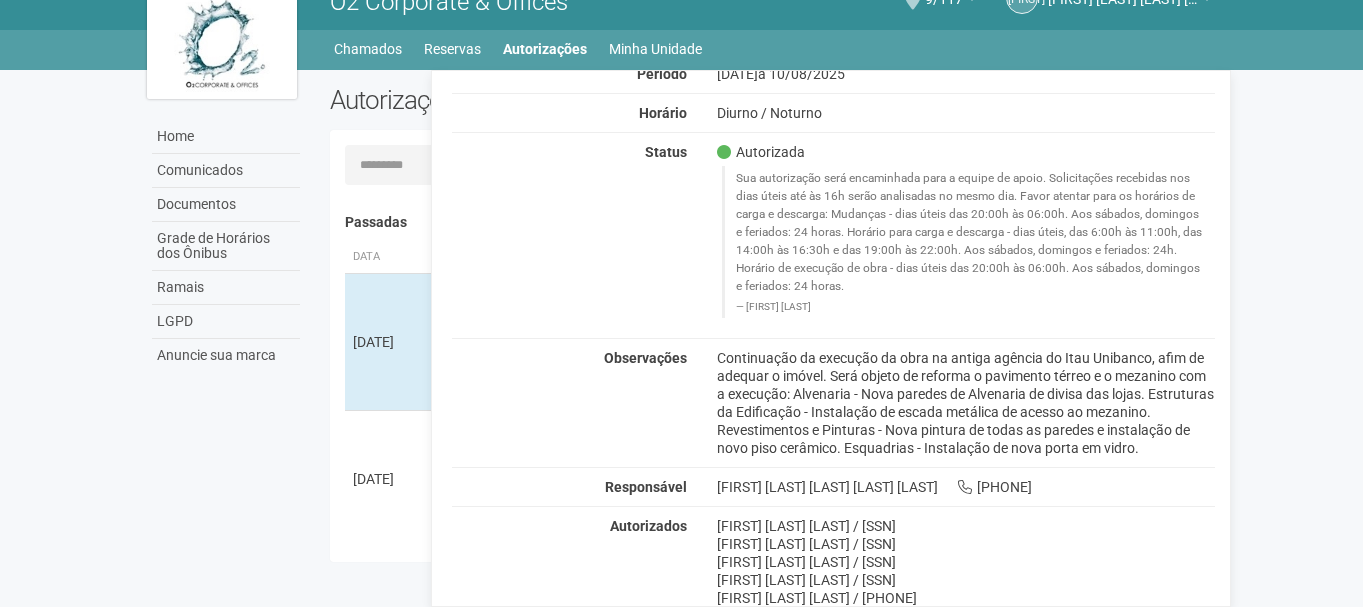 copy on "[SSN]" 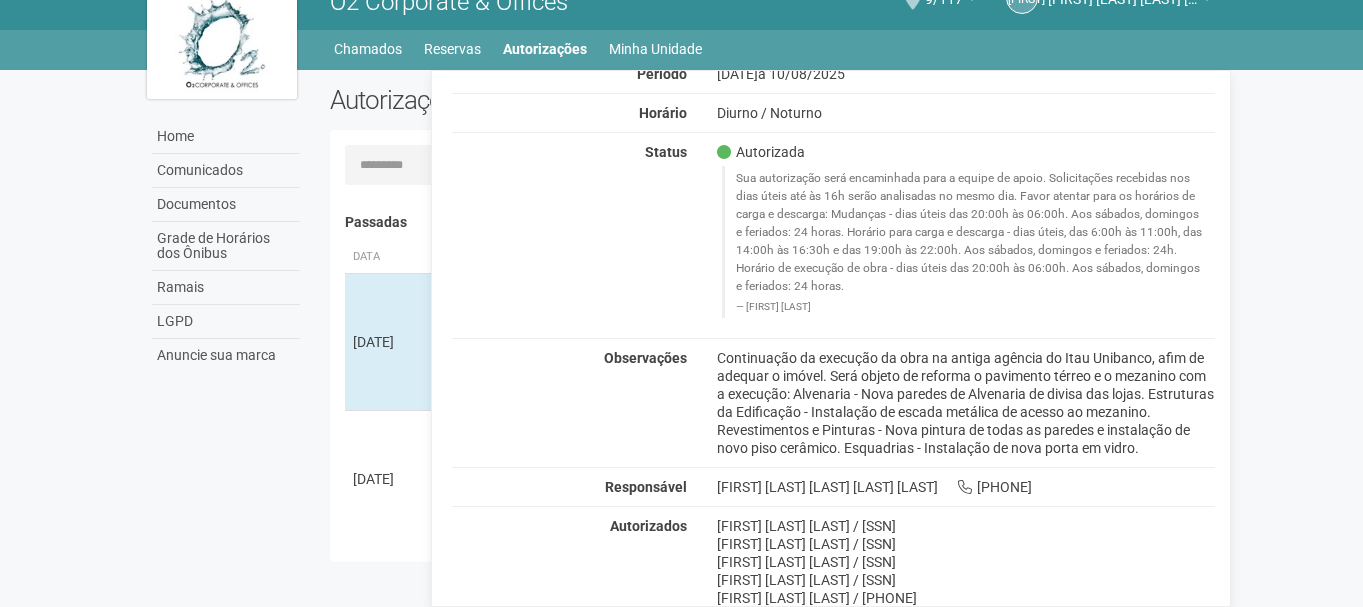 drag, startPoint x: 861, startPoint y: 598, endPoint x: 964, endPoint y: 597, distance: 103.00485 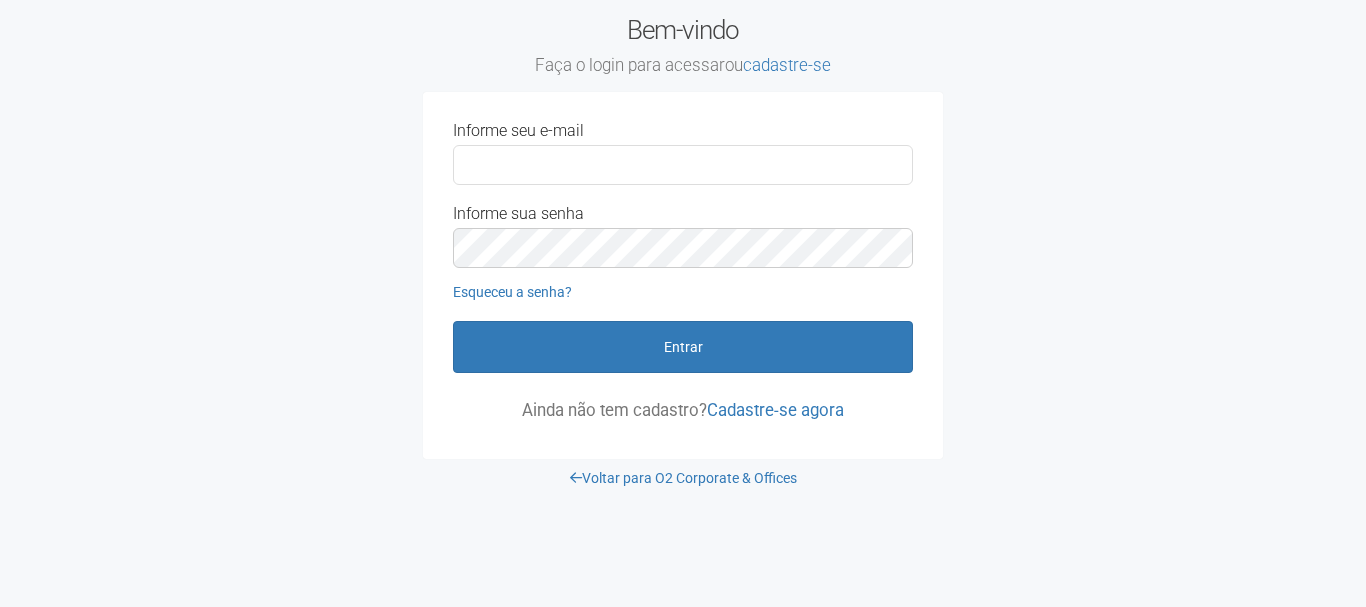 scroll, scrollTop: 0, scrollLeft: 0, axis: both 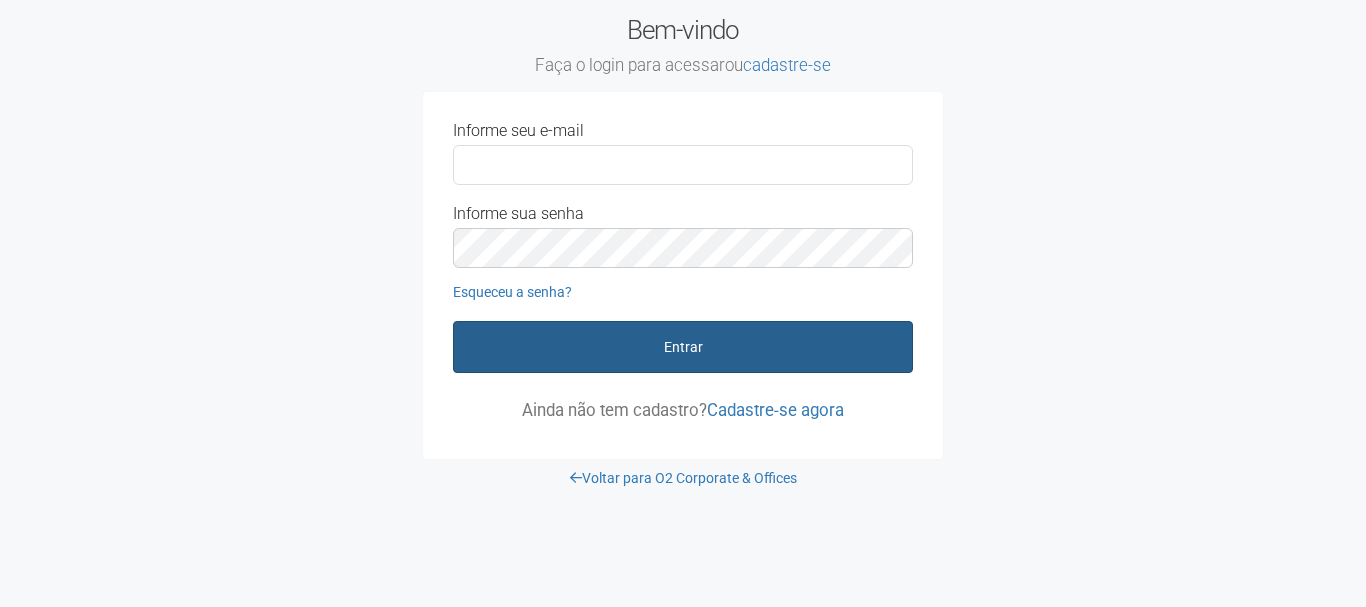 type on "**********" 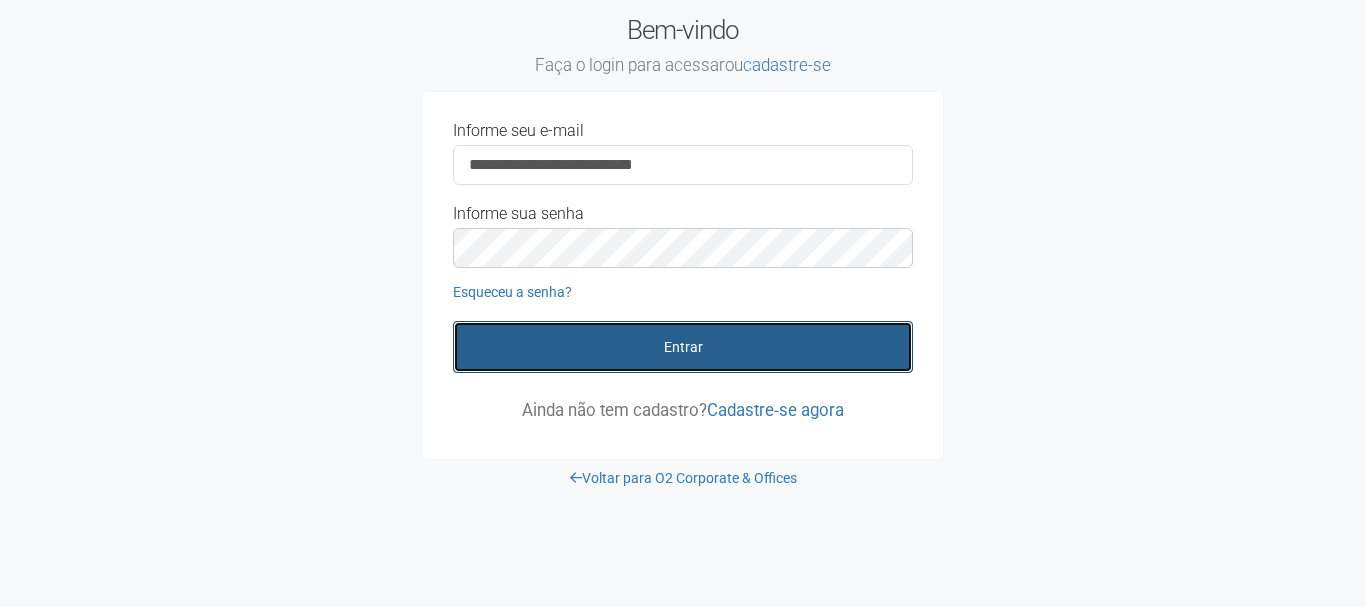 click on "Entrar" at bounding box center [683, 347] 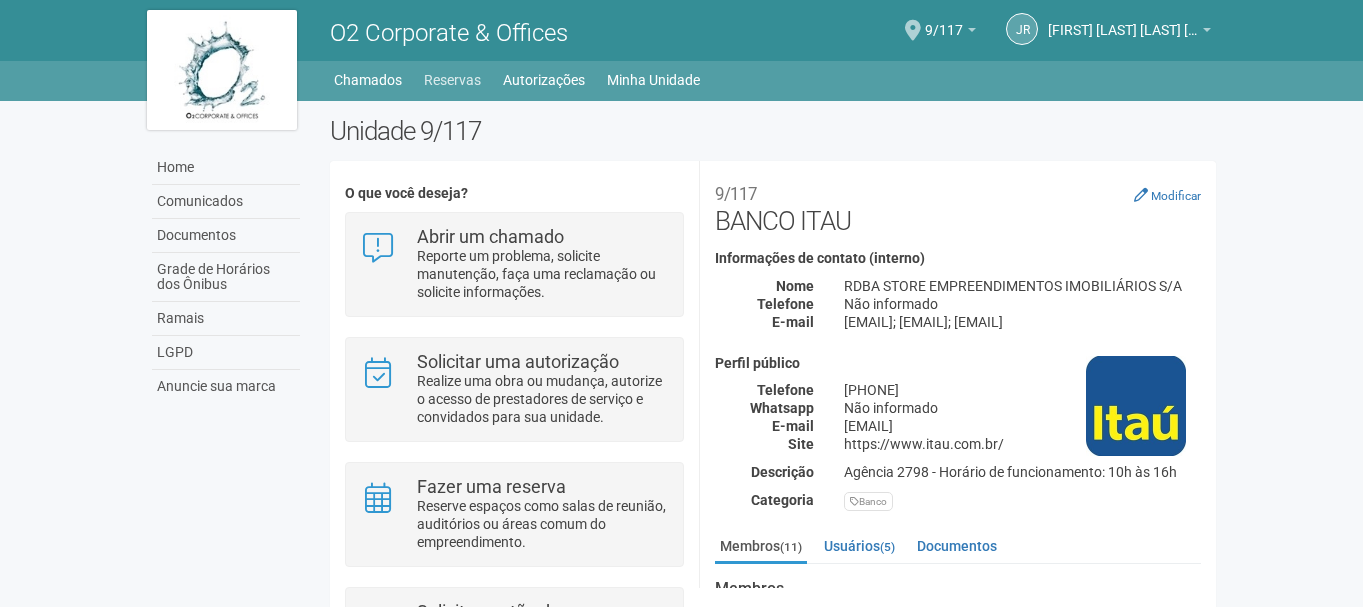 scroll, scrollTop: 0, scrollLeft: 0, axis: both 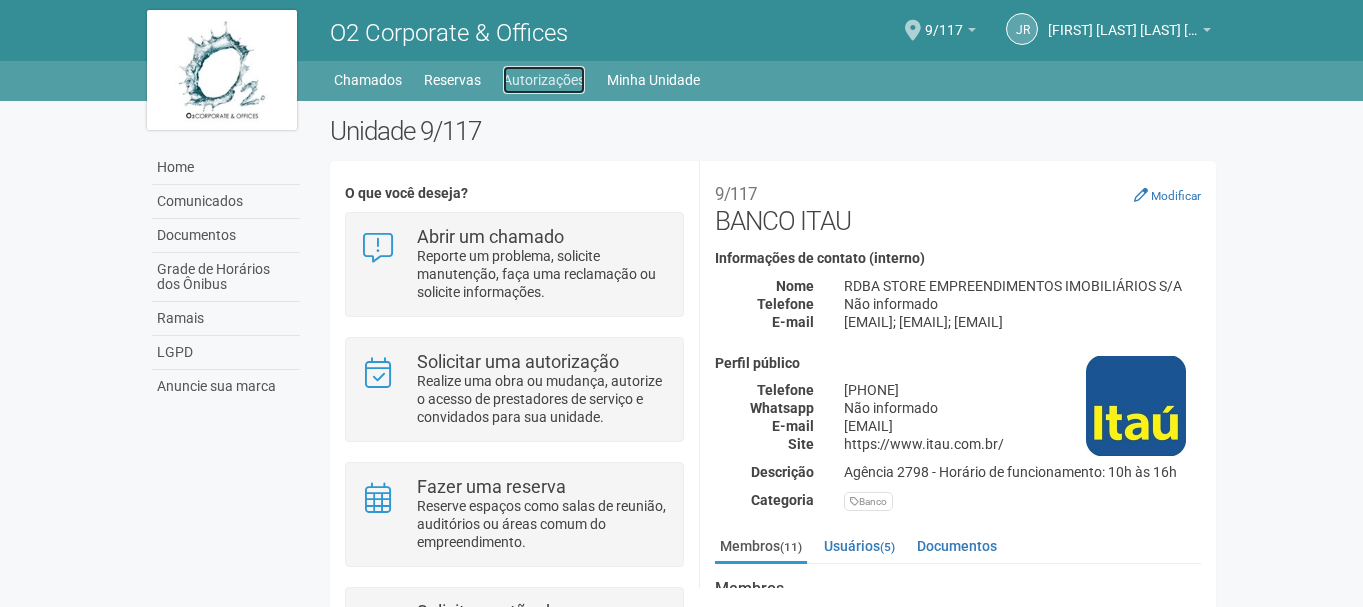 click on "Autorizações" at bounding box center (544, 80) 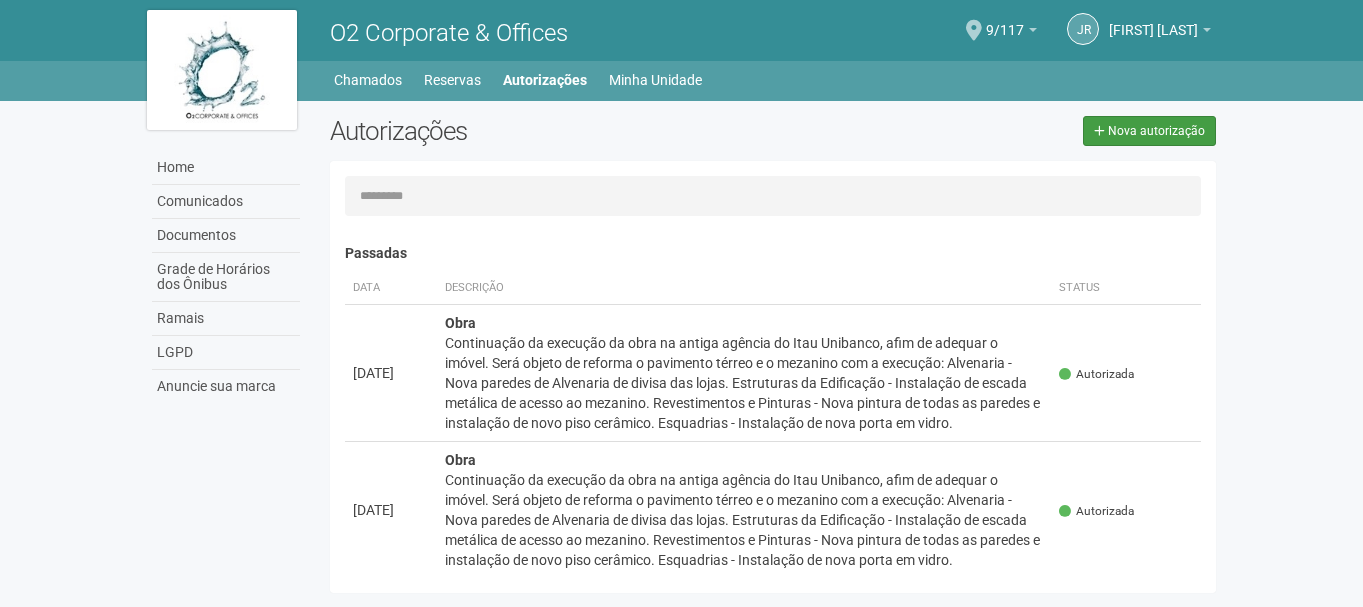 scroll, scrollTop: 0, scrollLeft: 0, axis: both 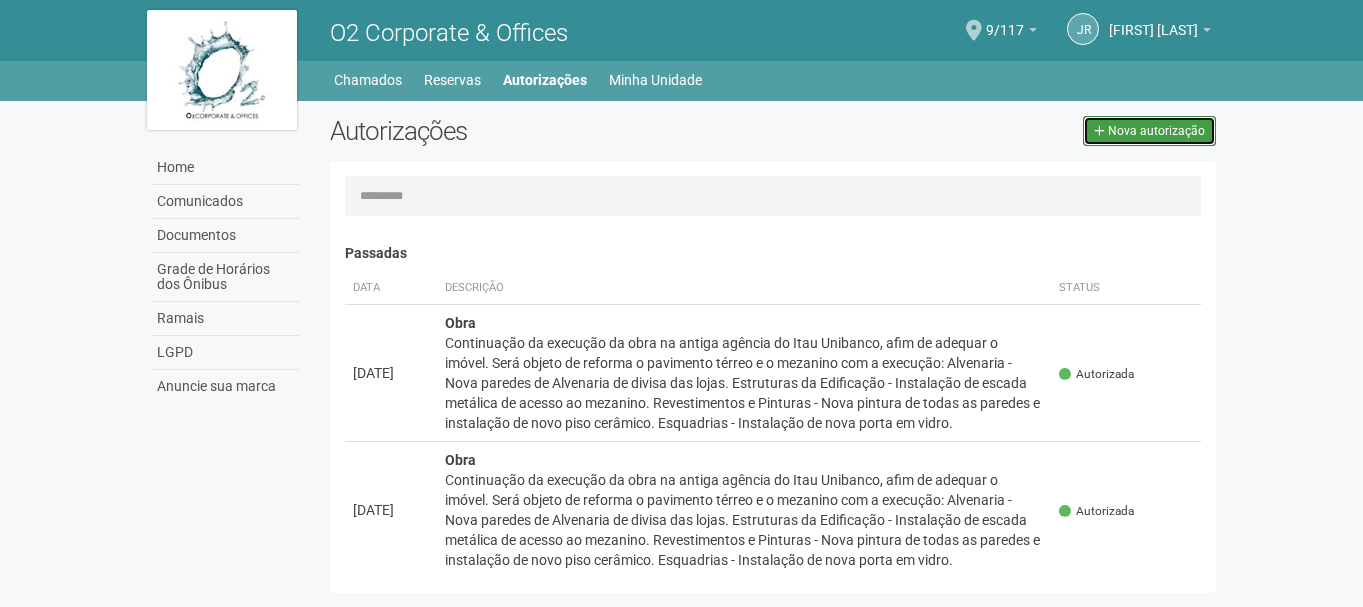 click on "Nova autorização" at bounding box center [1156, 131] 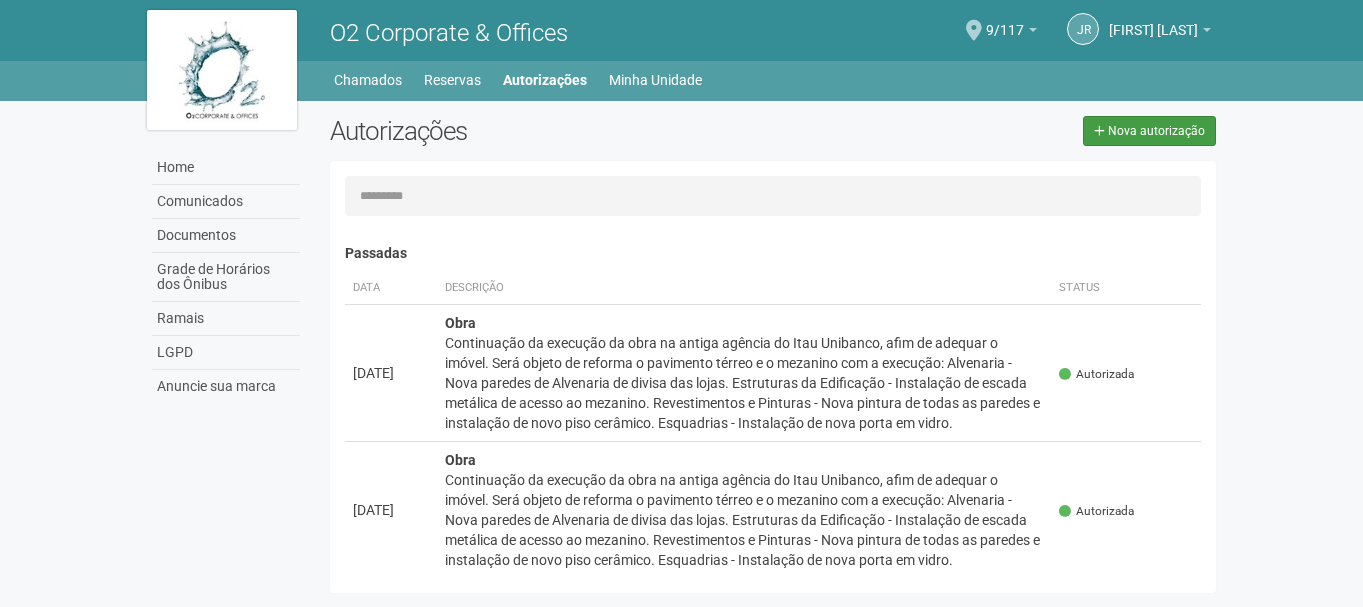 select on "**" 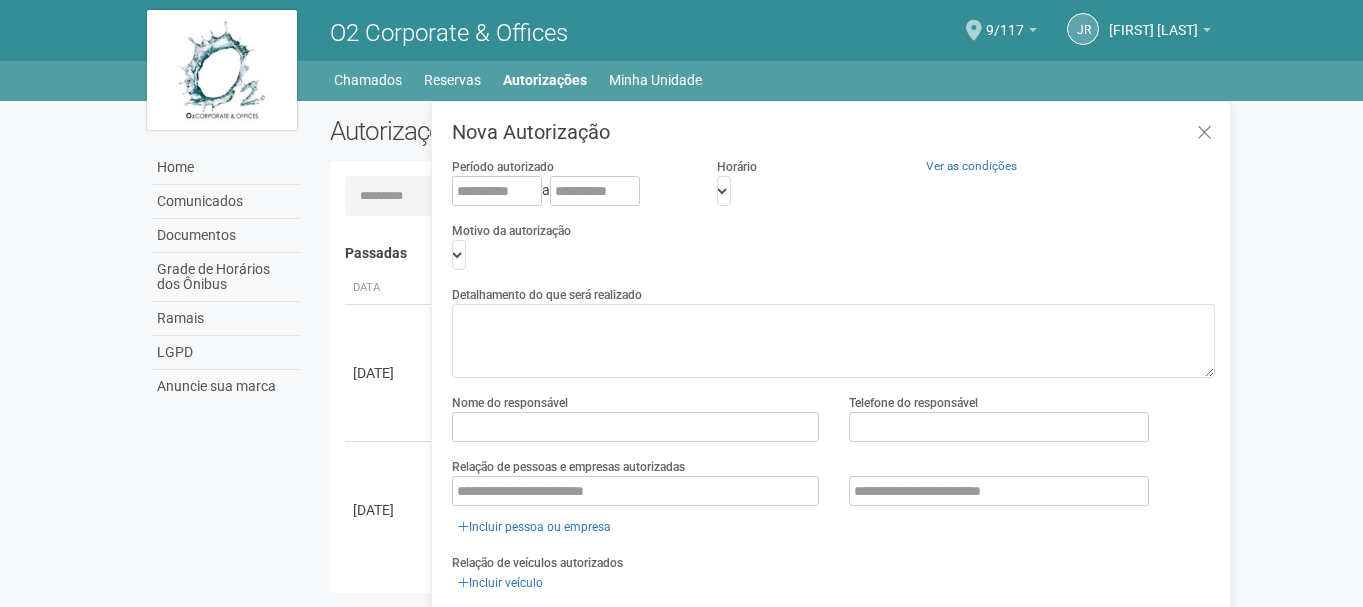 scroll, scrollTop: 31, scrollLeft: 0, axis: vertical 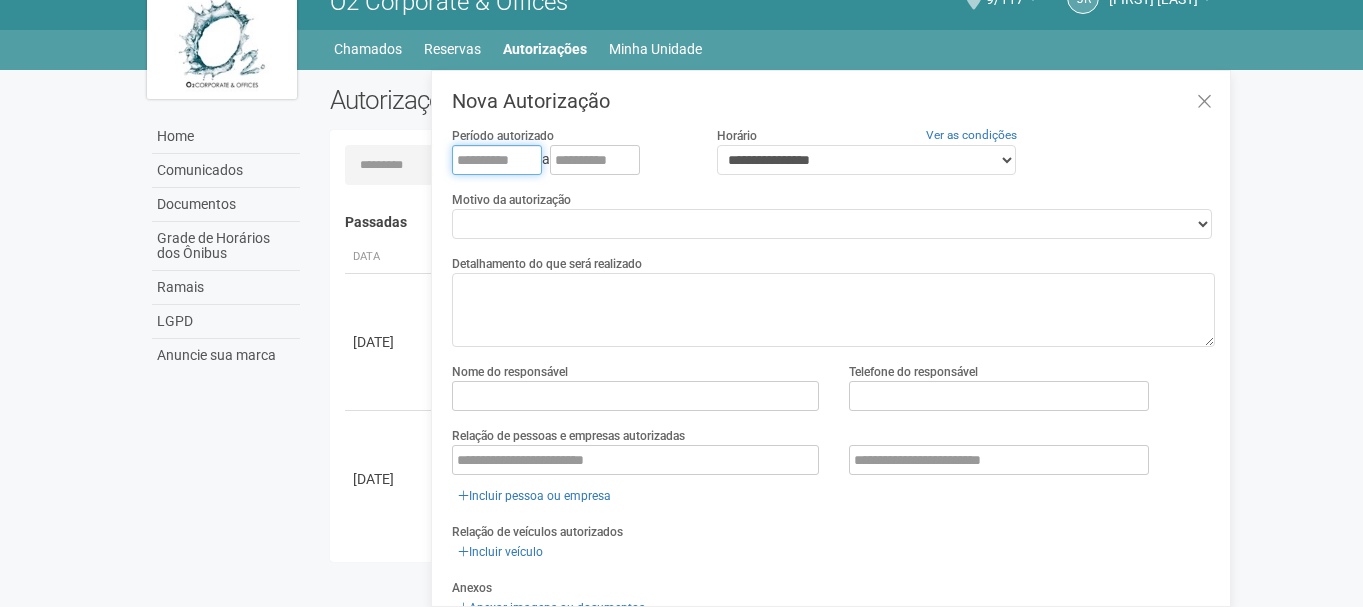 click at bounding box center (497, 160) 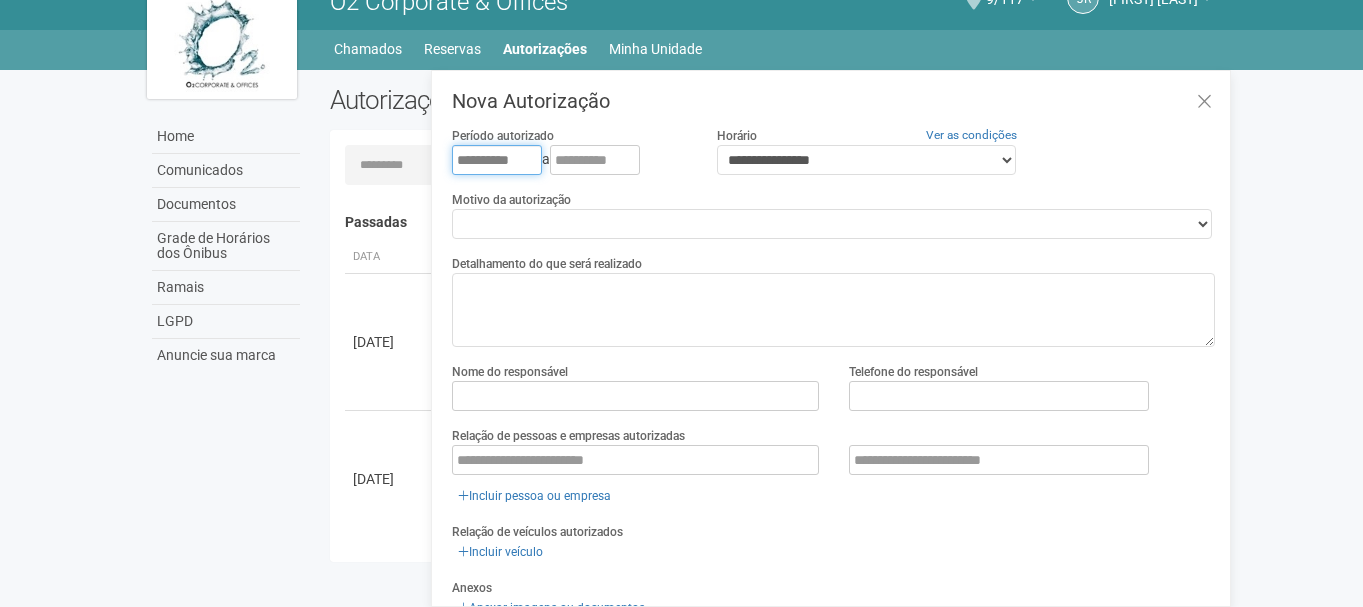 type on "**********" 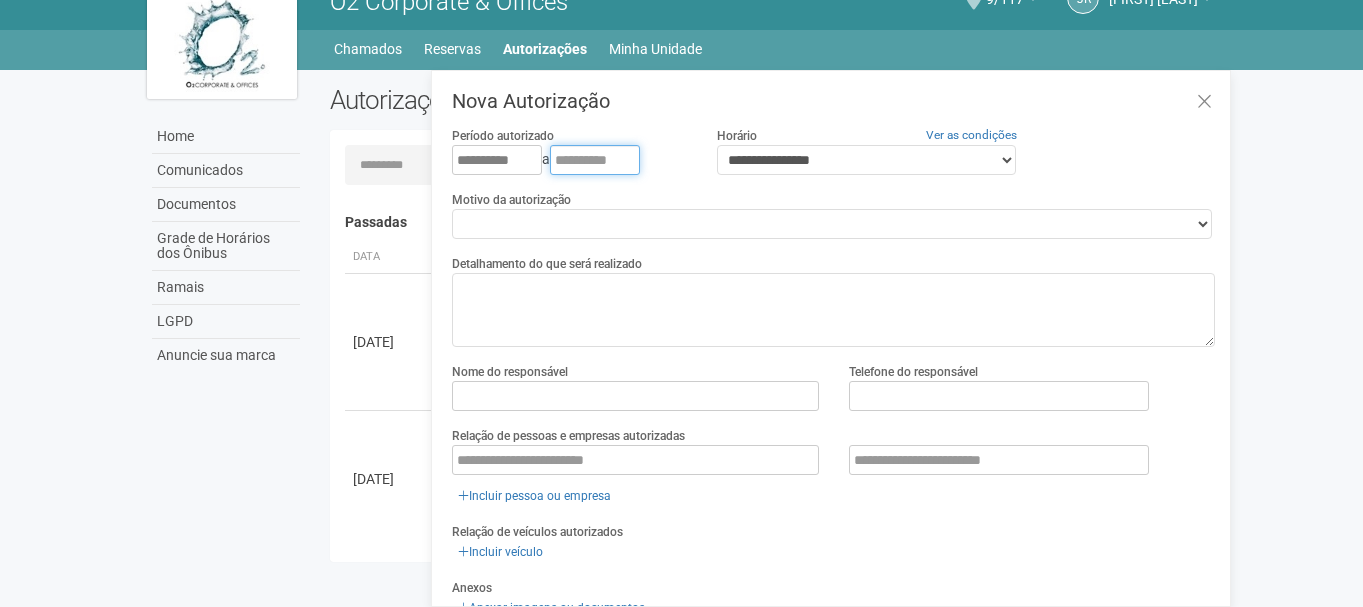 click at bounding box center [595, 160] 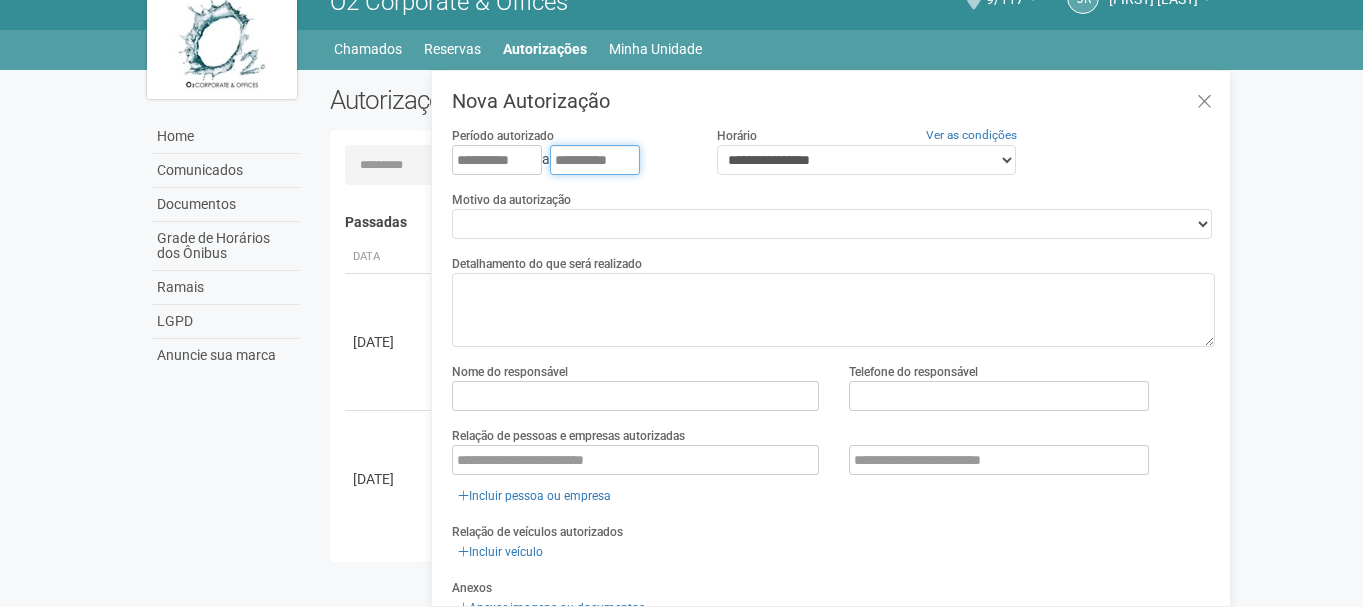 type on "**********" 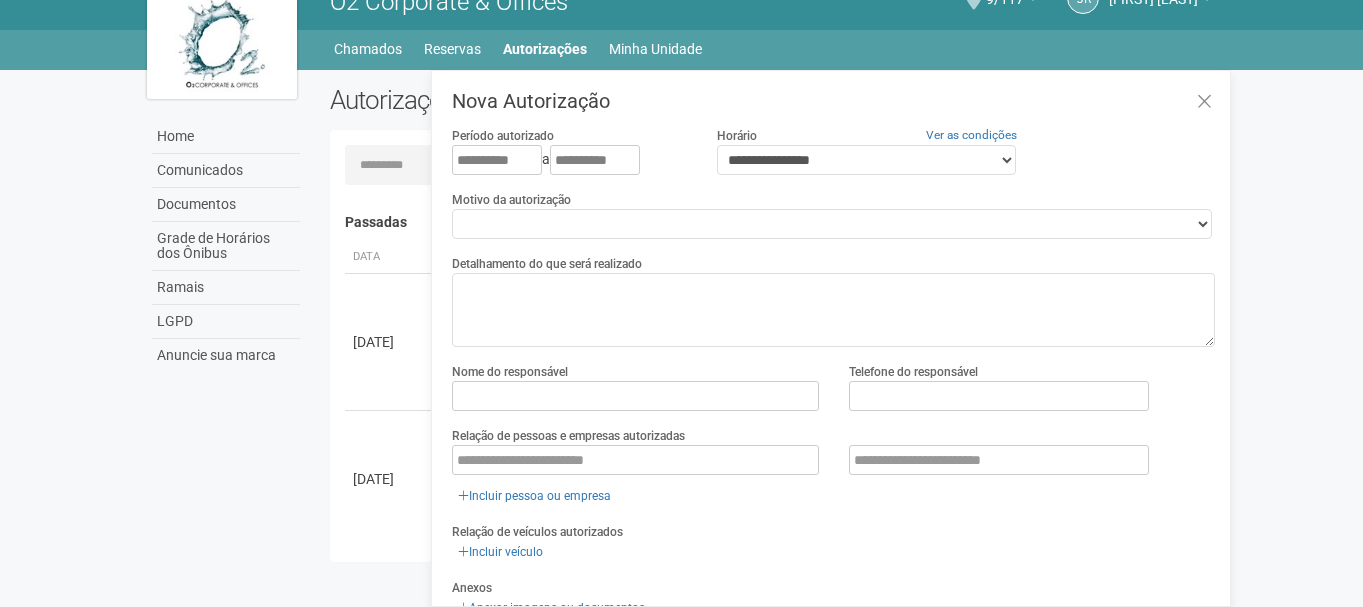 click on "Motivo da autorização" at bounding box center (511, 200) 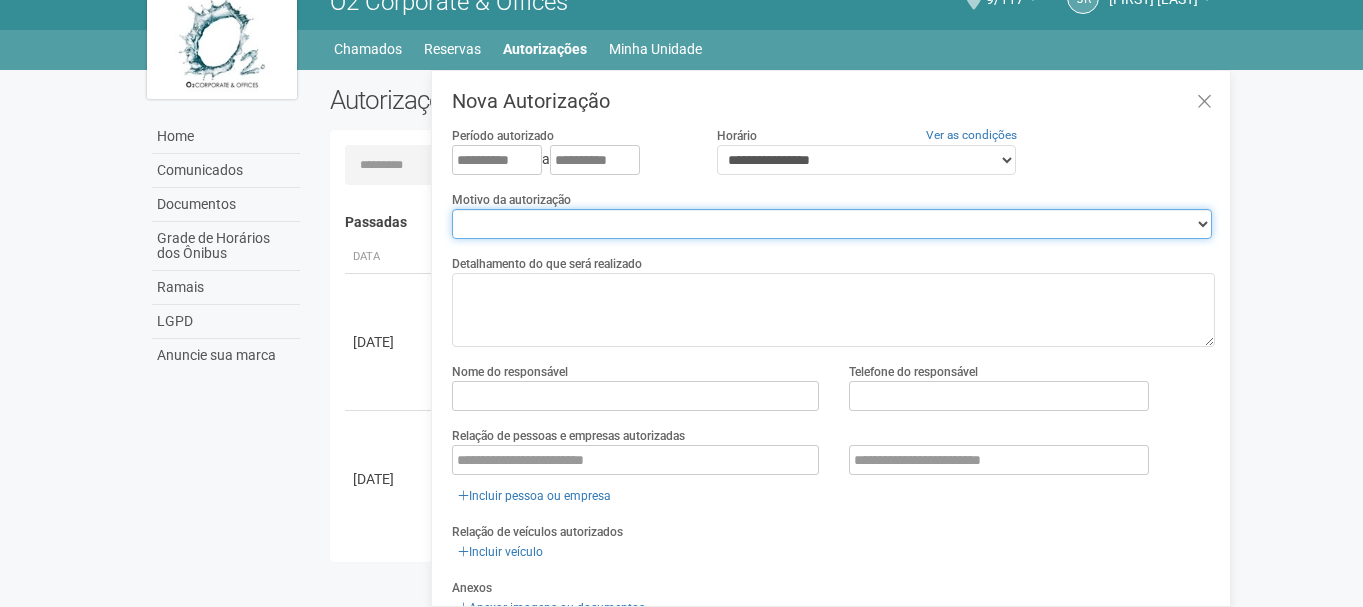 click on "**********" at bounding box center (832, 224) 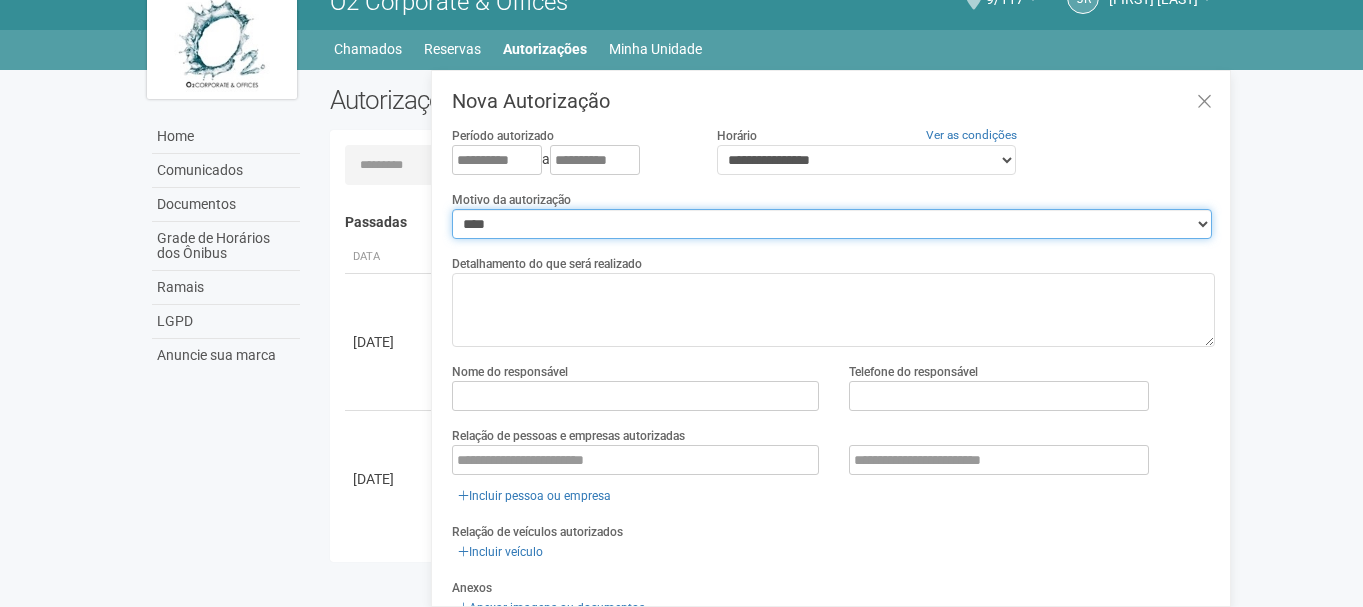click on "**********" at bounding box center (832, 224) 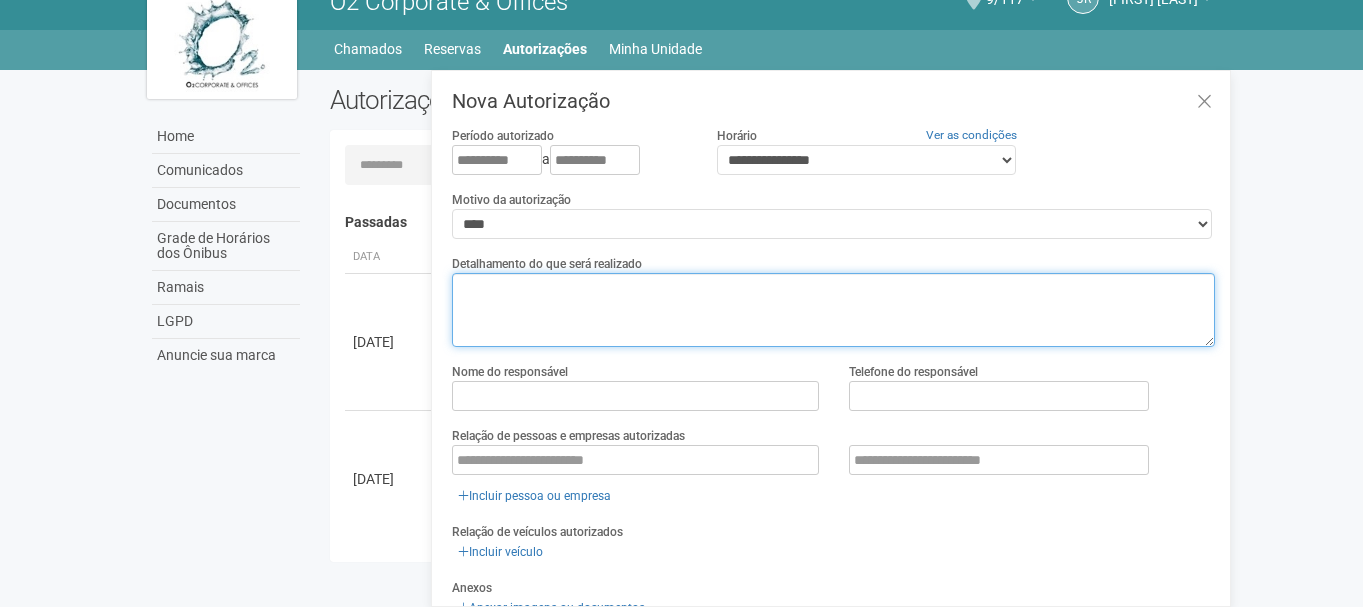 click at bounding box center (833, 310) 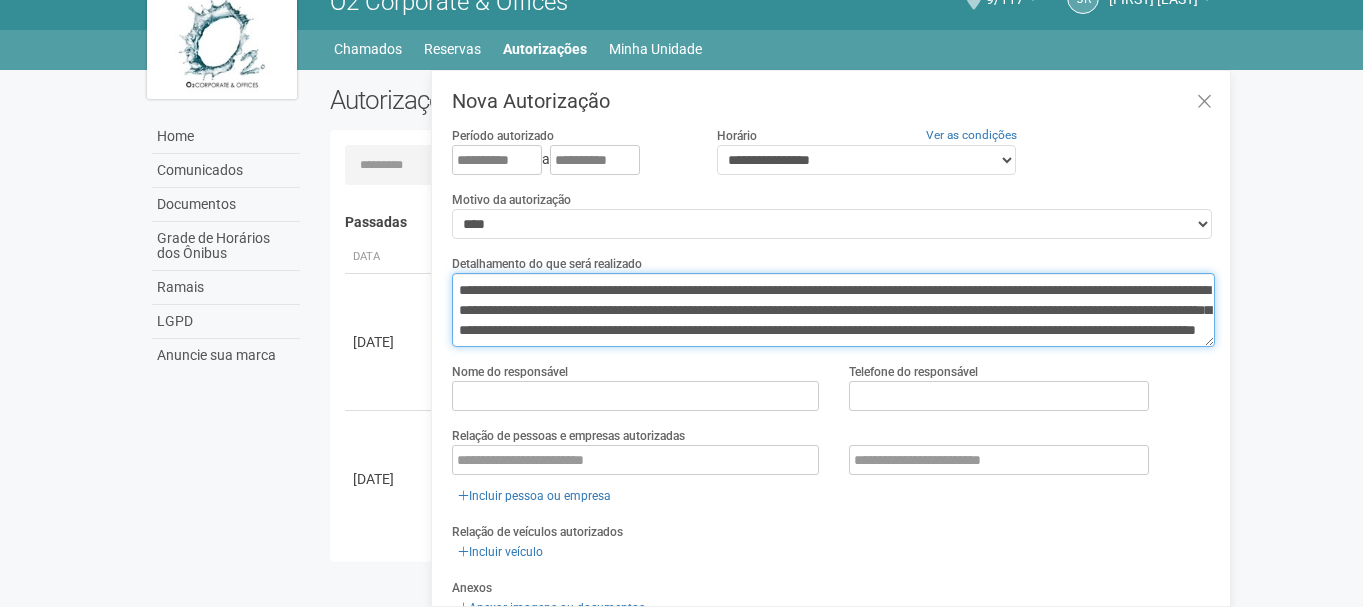 scroll, scrollTop: 13, scrollLeft: 0, axis: vertical 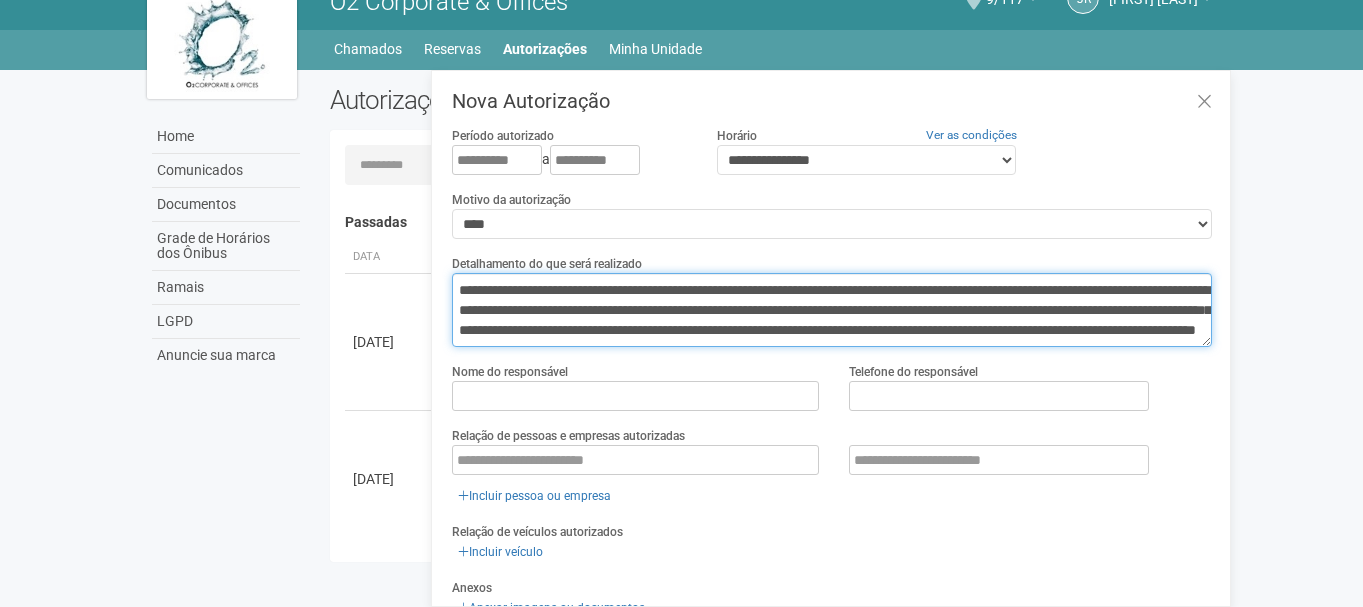 type on "**********" 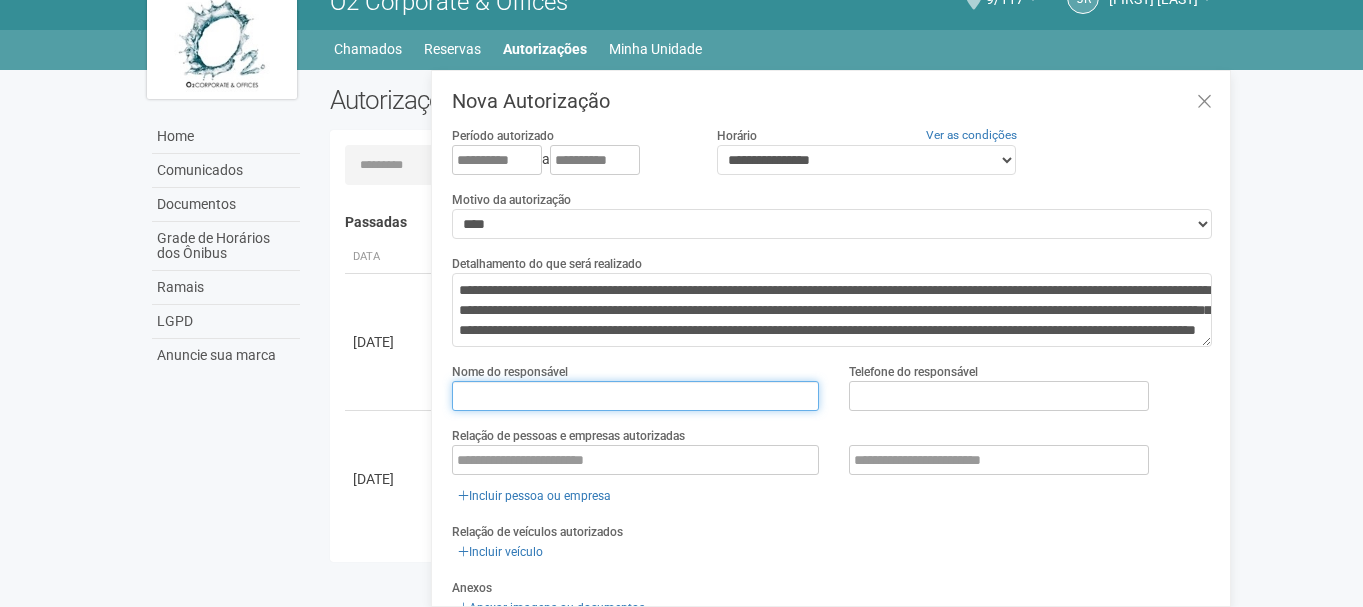 click at bounding box center [635, 396] 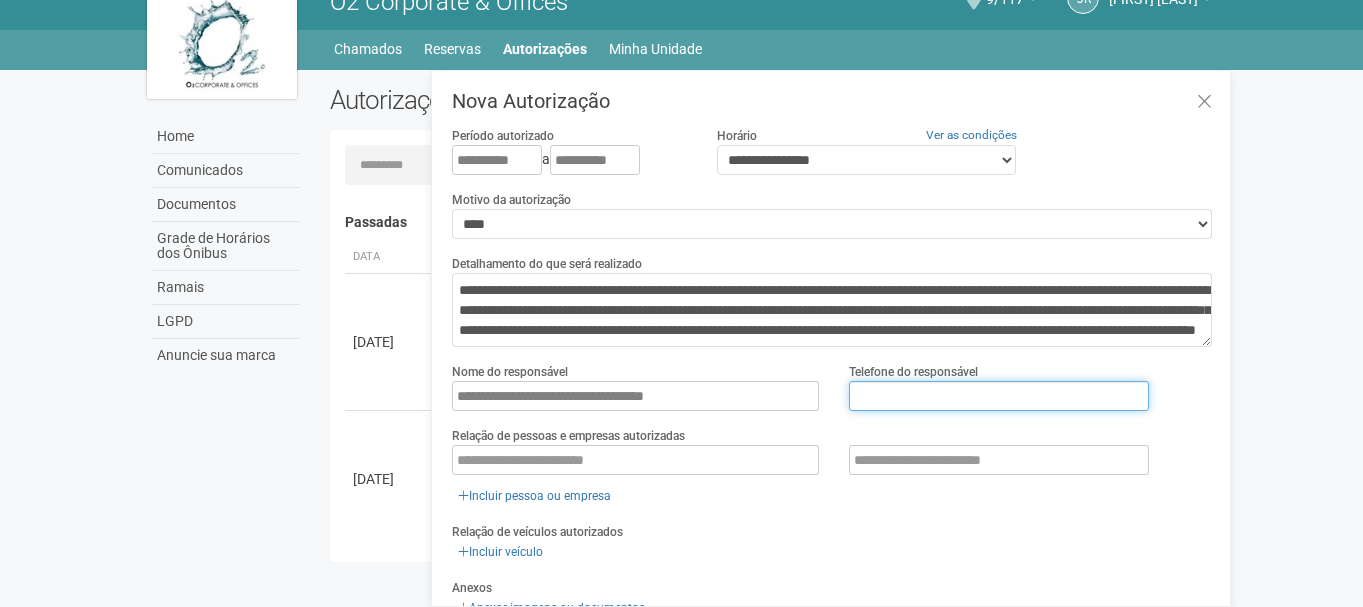 type on "**********" 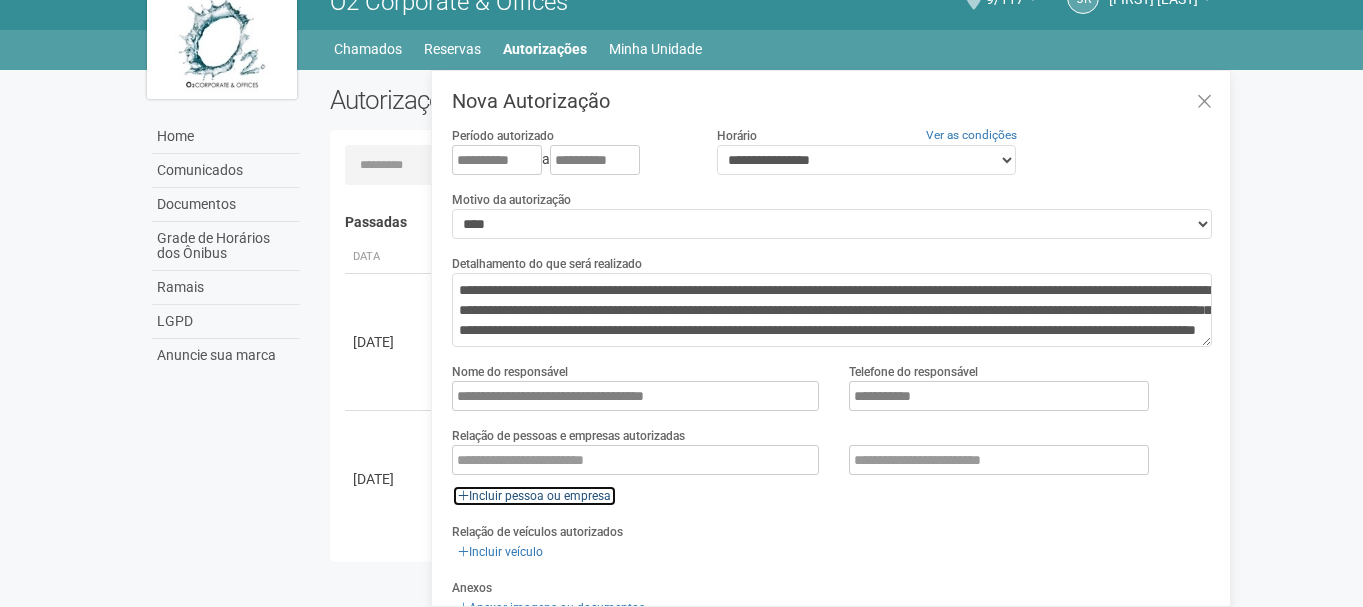 click on "Incluir pessoa ou empresa" at bounding box center [534, 496] 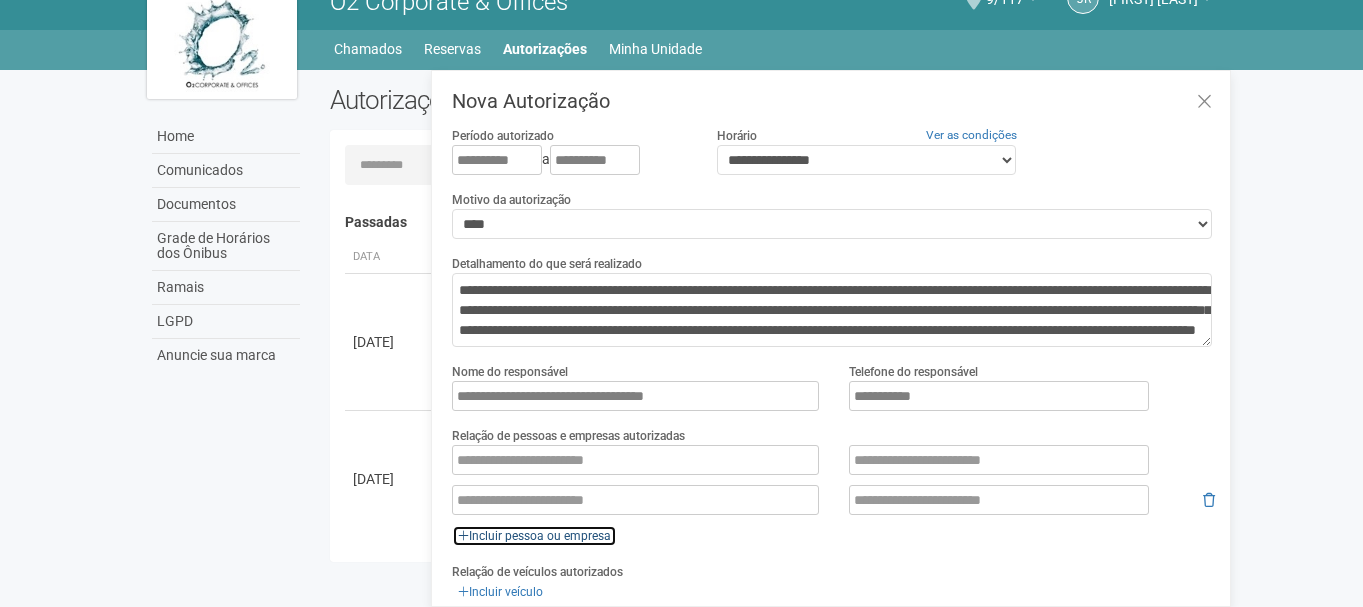 click on "Incluir pessoa ou empresa" at bounding box center (534, 536) 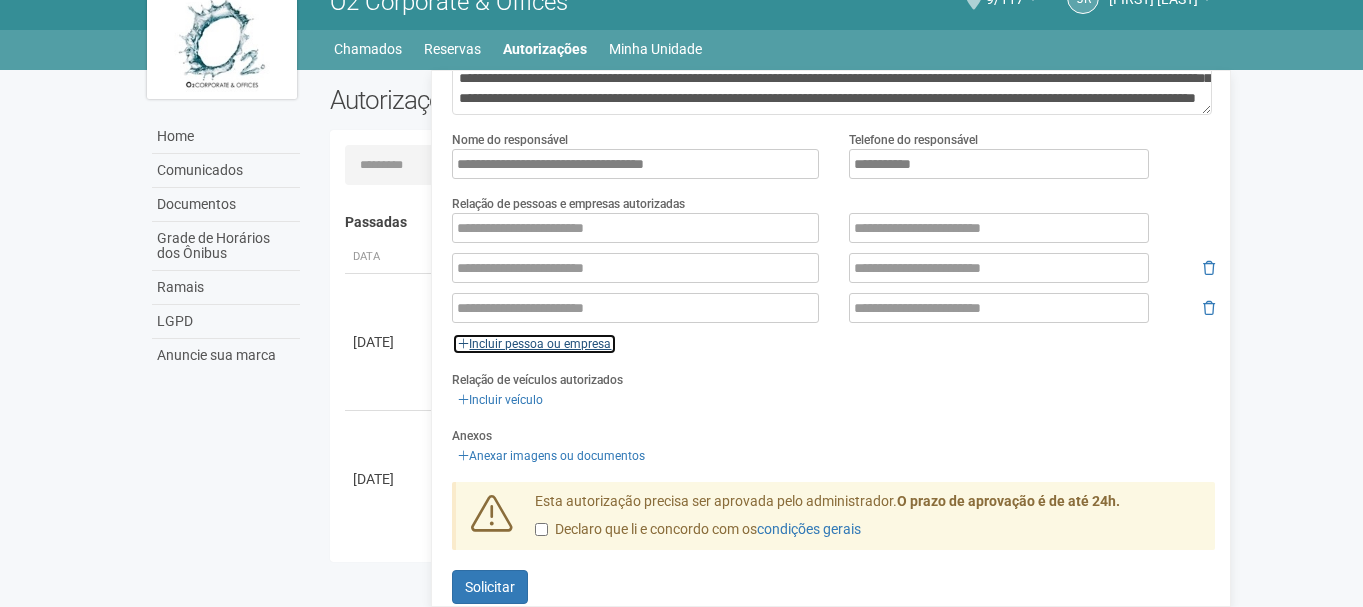 scroll, scrollTop: 256, scrollLeft: 0, axis: vertical 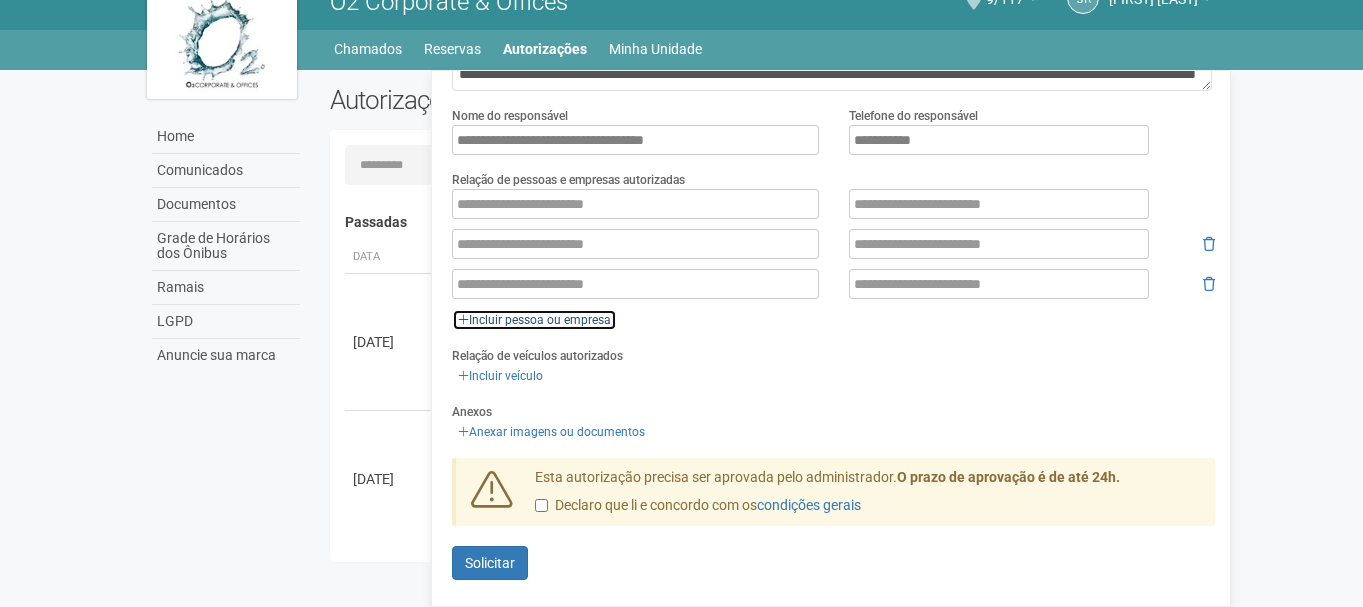 click on "Incluir pessoa ou empresa" at bounding box center [534, 320] 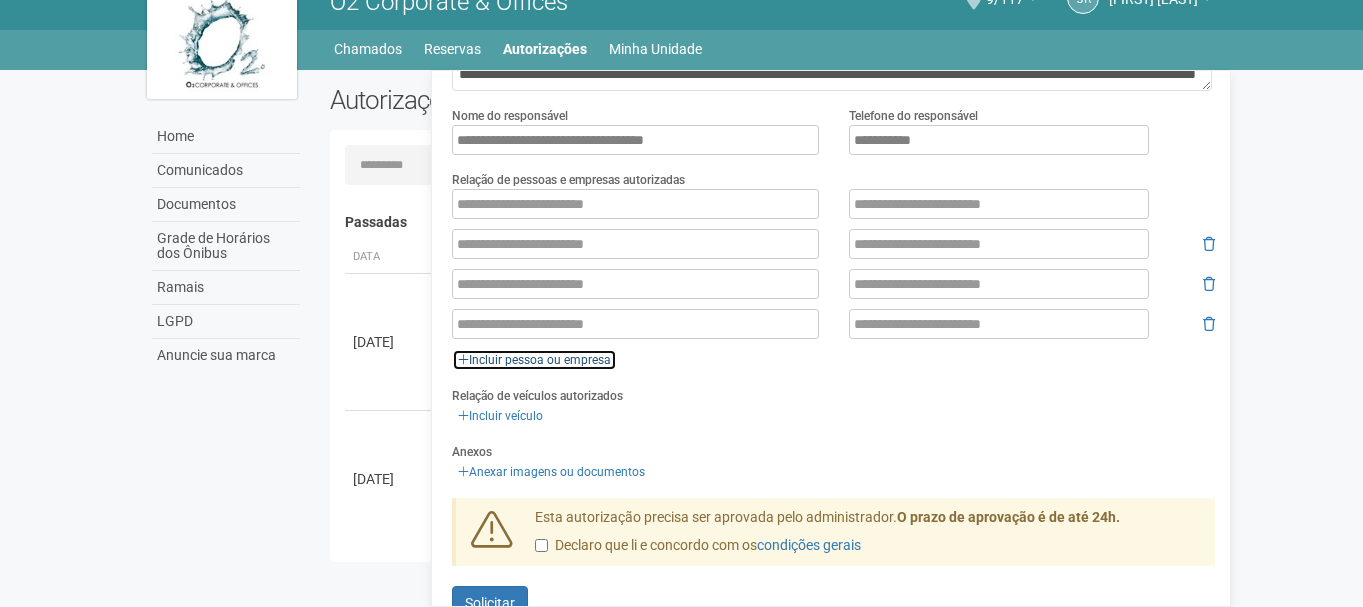 click on "Incluir pessoa ou empresa" at bounding box center (534, 360) 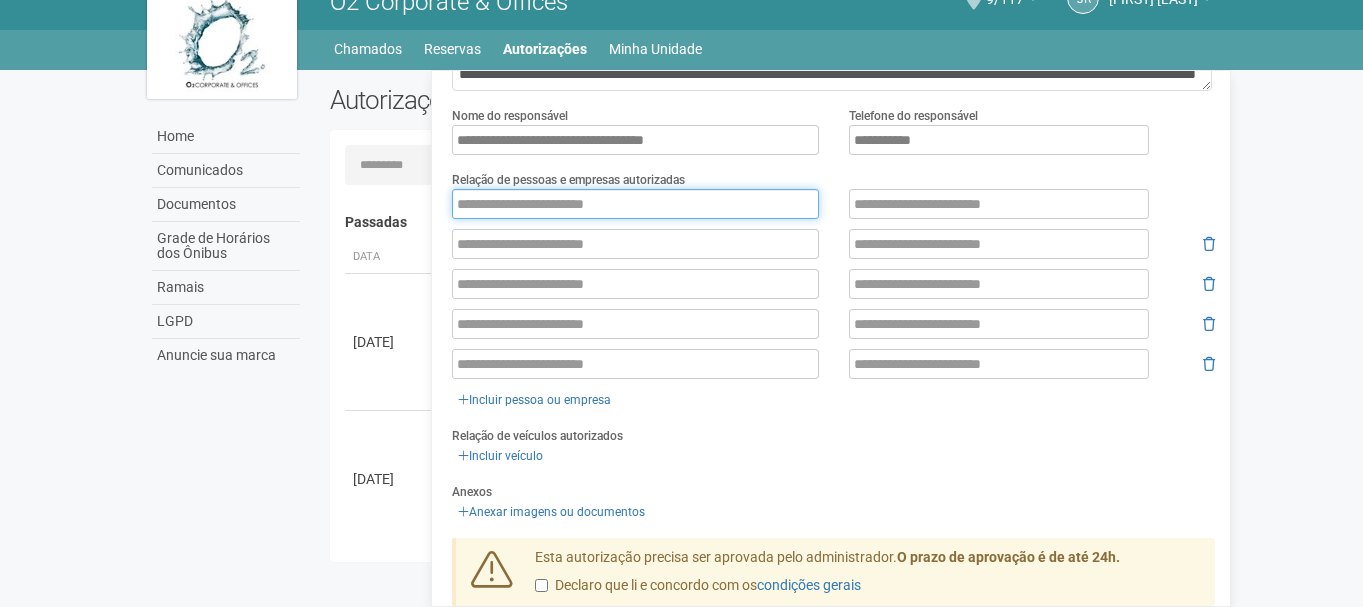 click at bounding box center (635, 204) 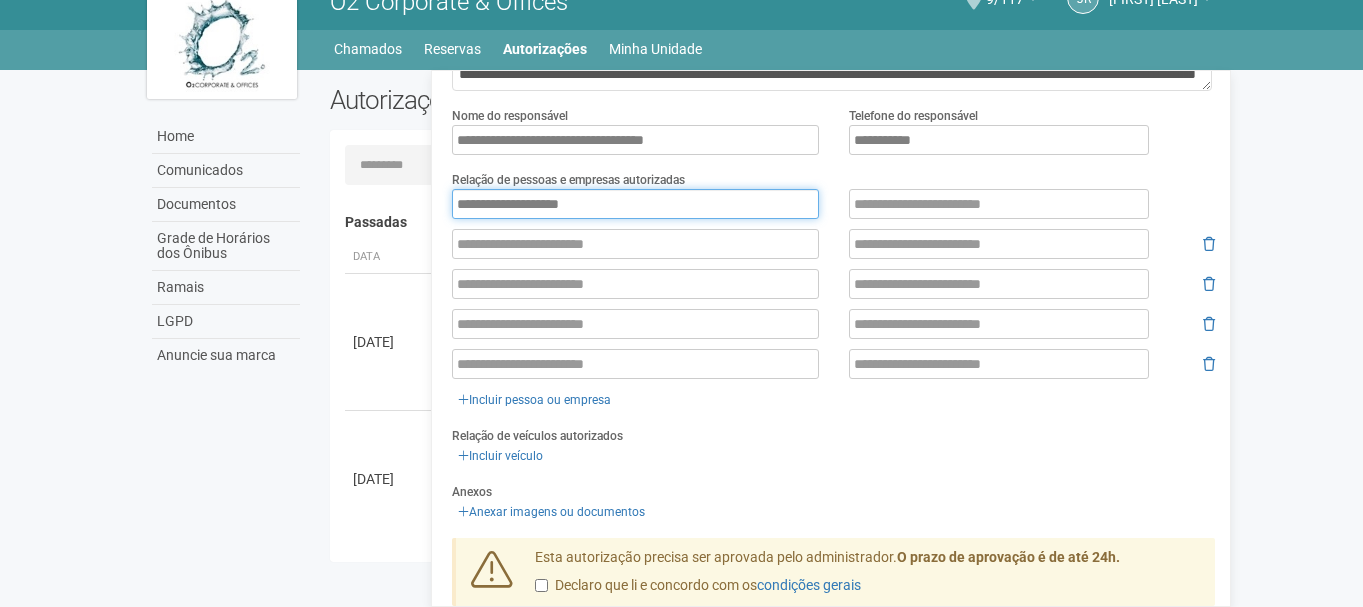 type on "**********" 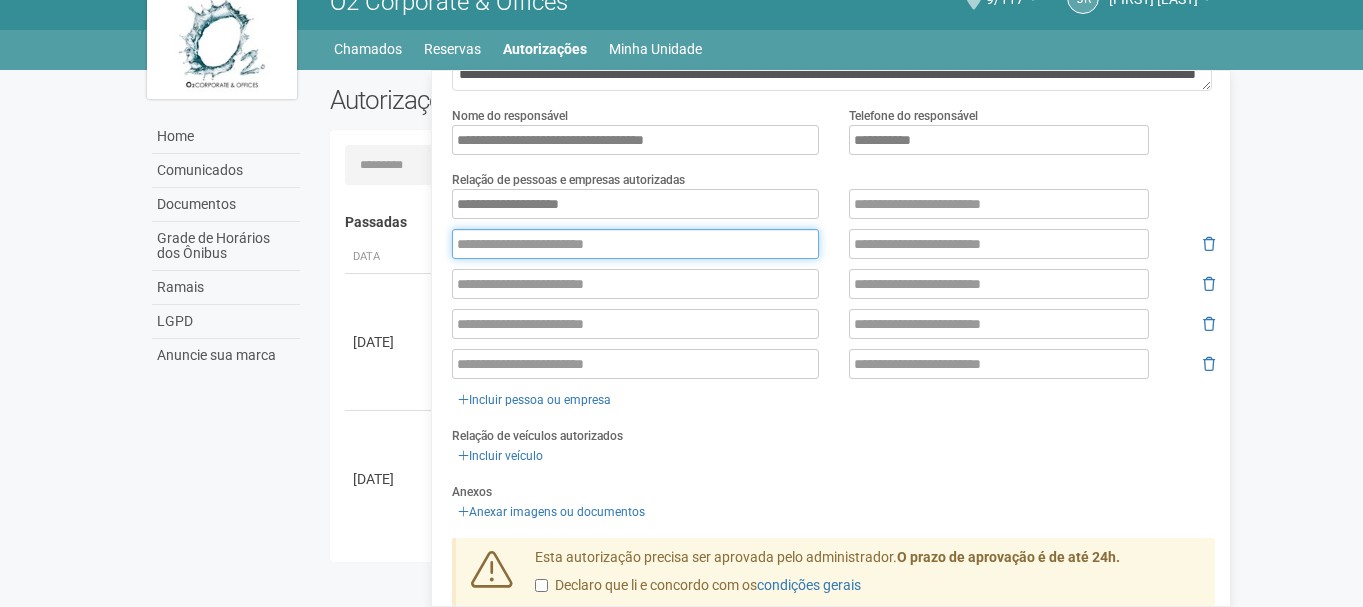 click at bounding box center (635, 244) 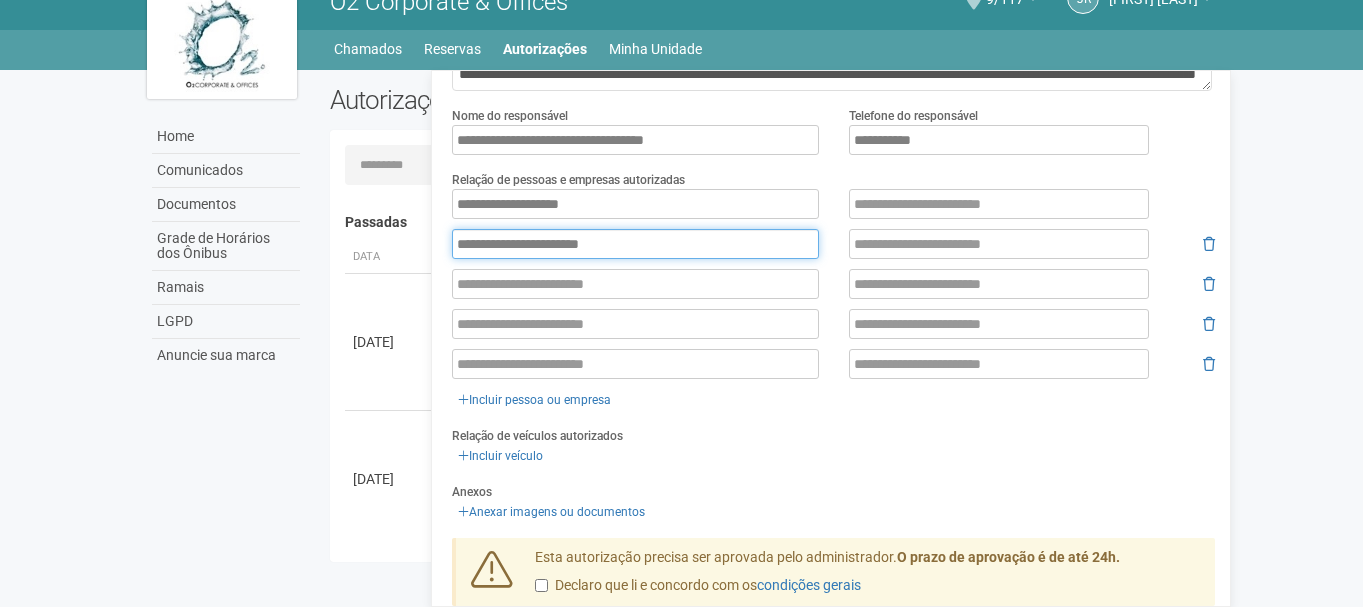 type on "**********" 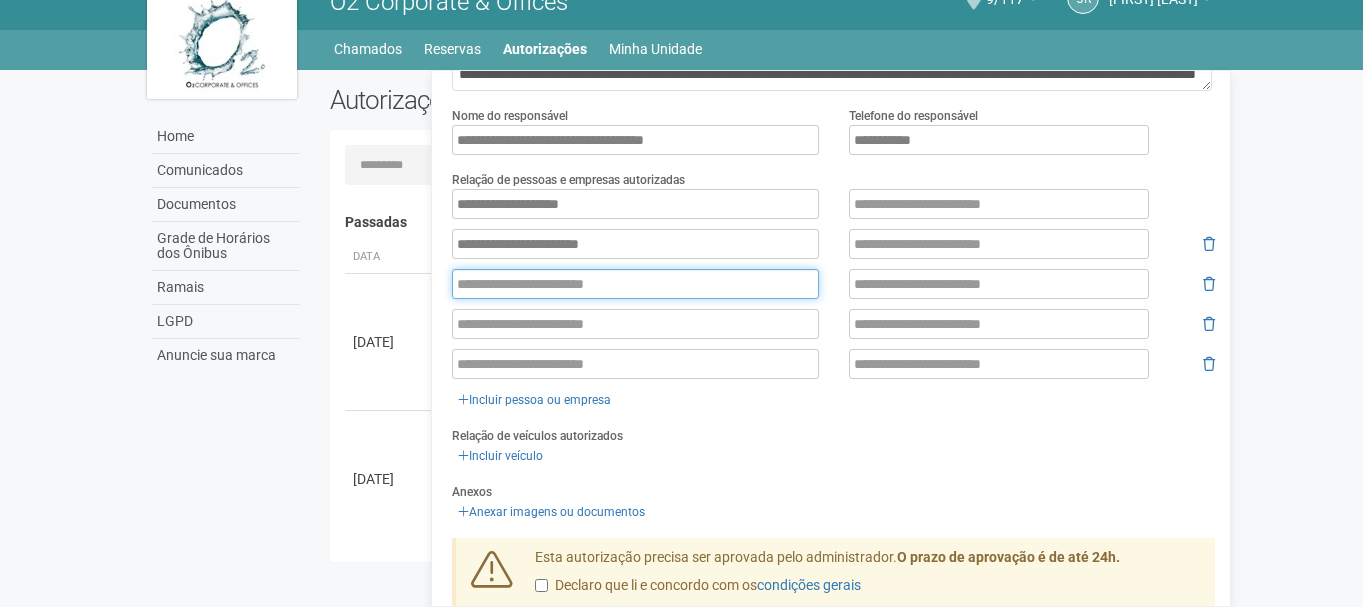 click at bounding box center (635, 284) 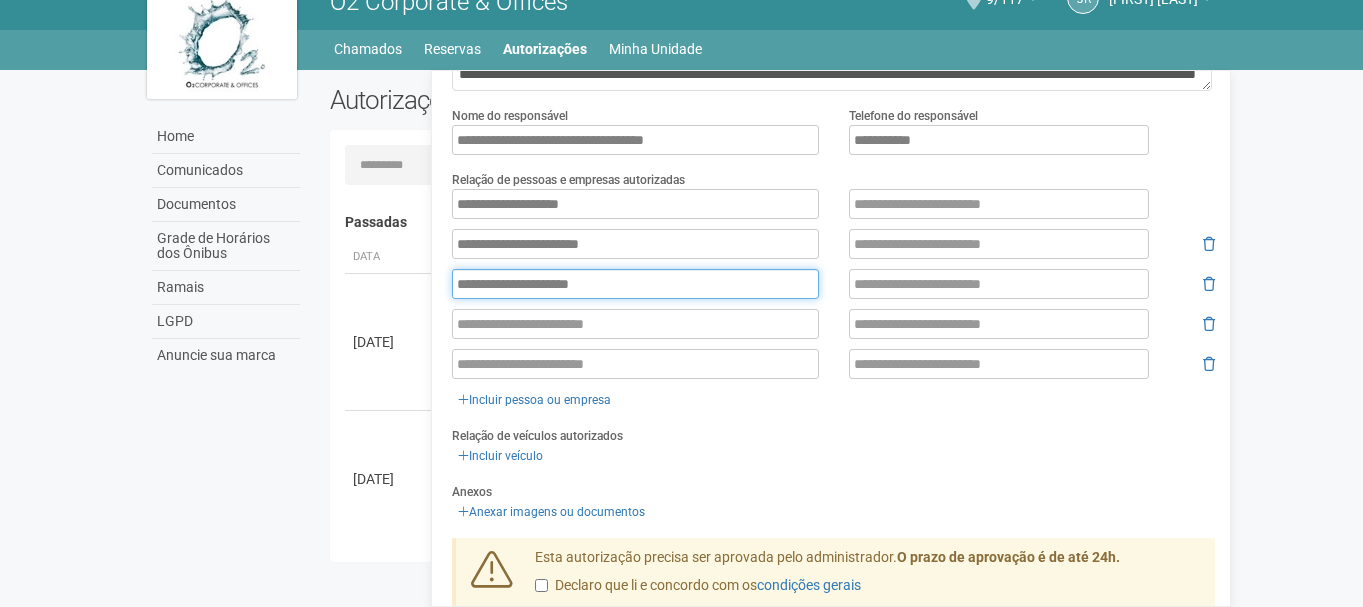 type on "**********" 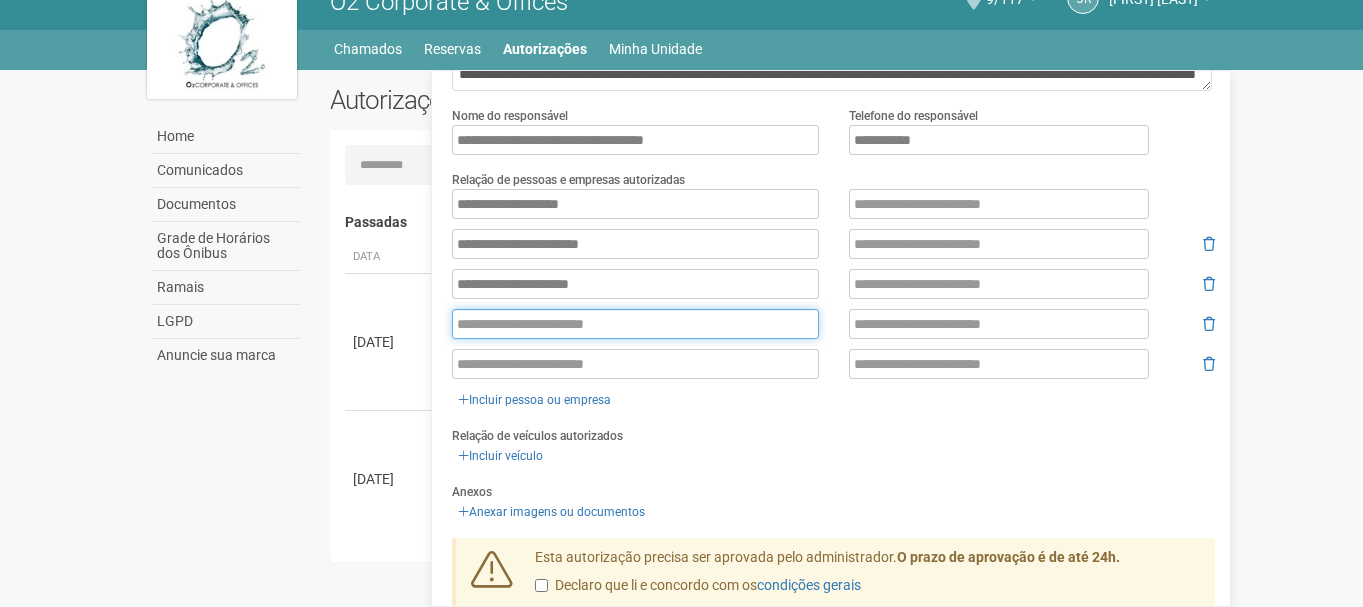 click at bounding box center [635, 324] 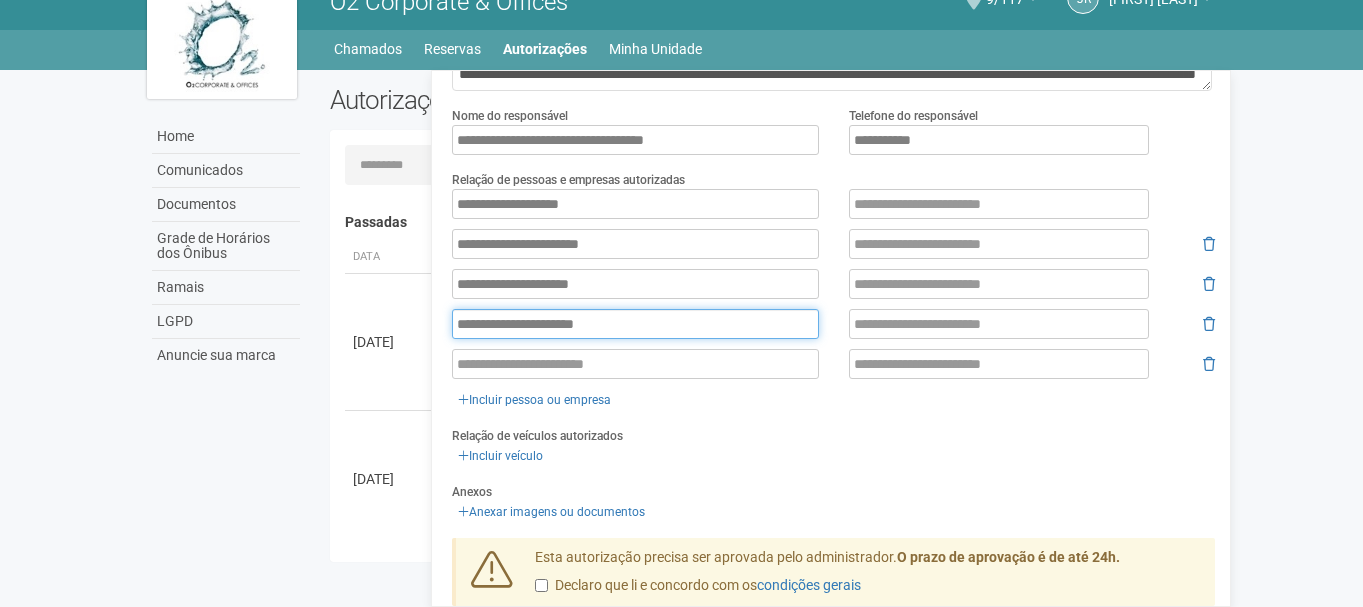 type on "**********" 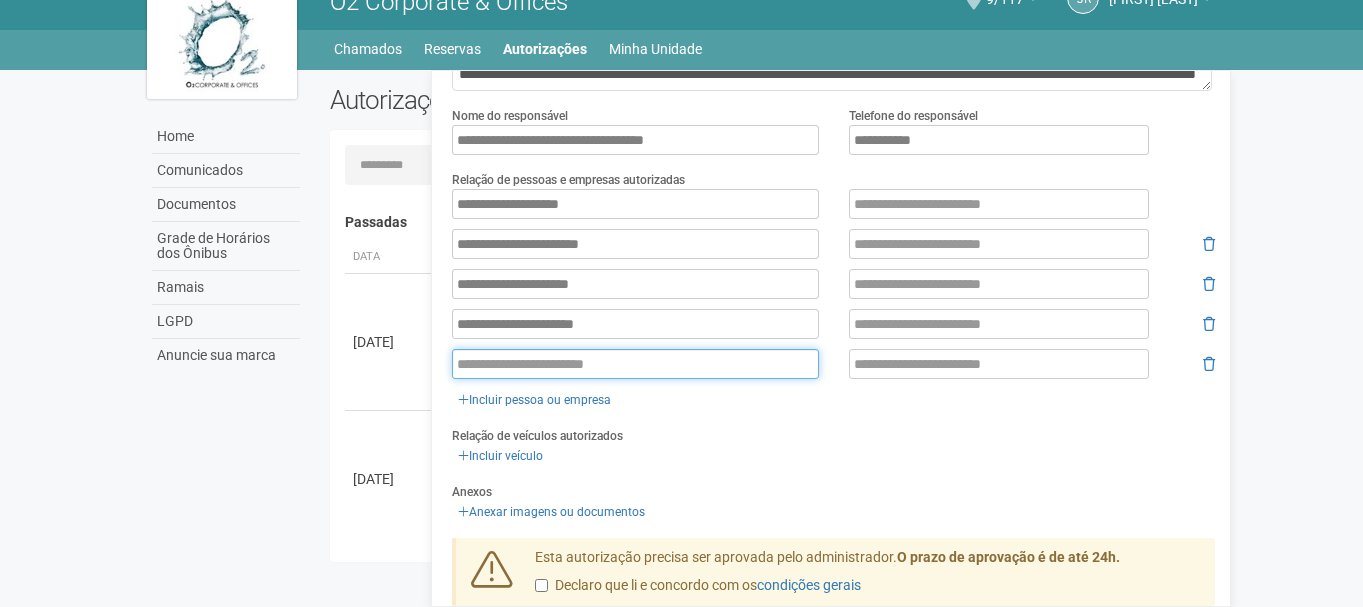 click at bounding box center [635, 364] 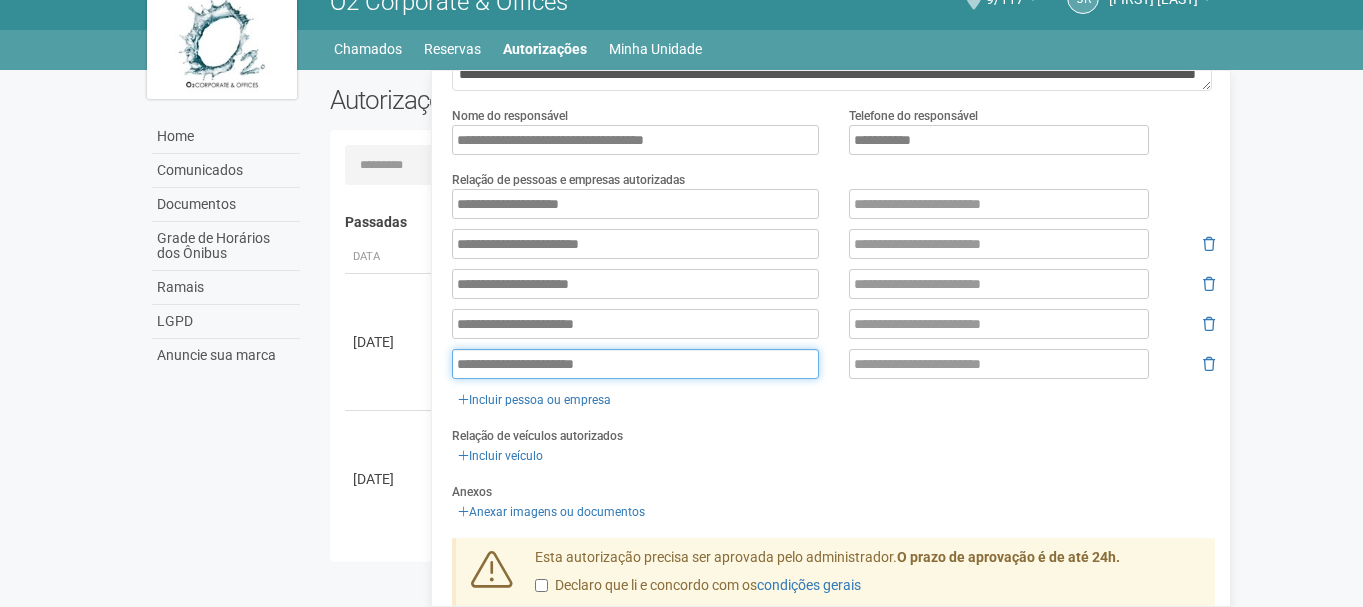 type on "**********" 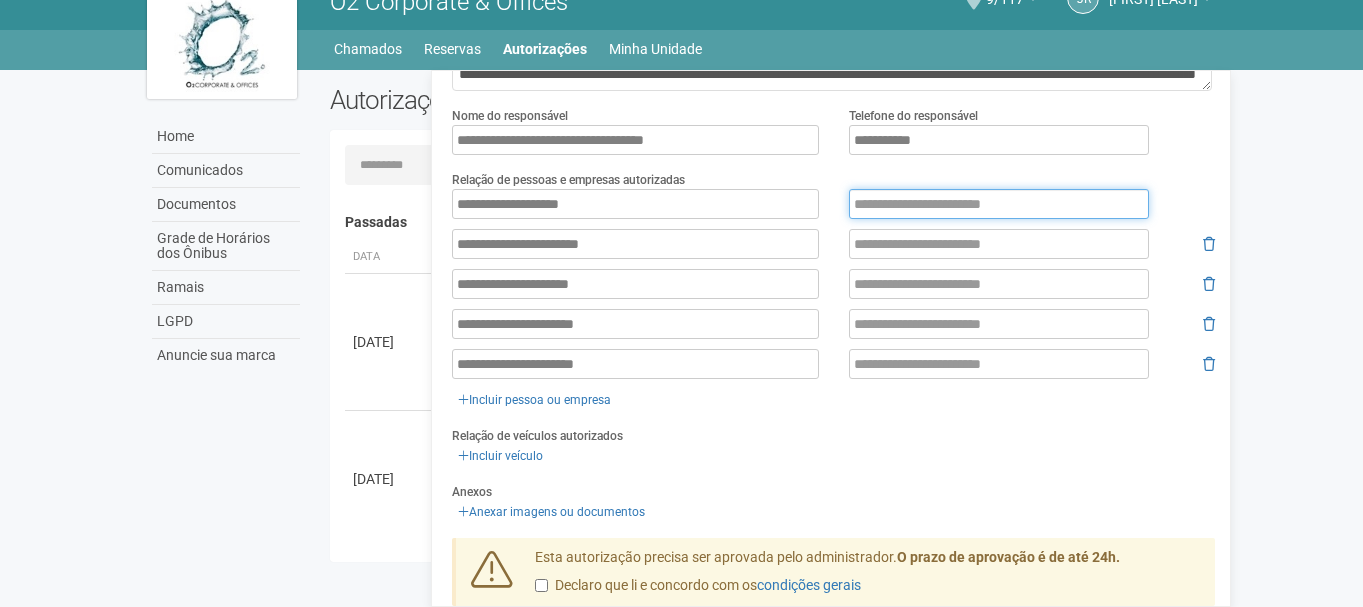click at bounding box center [999, 204] 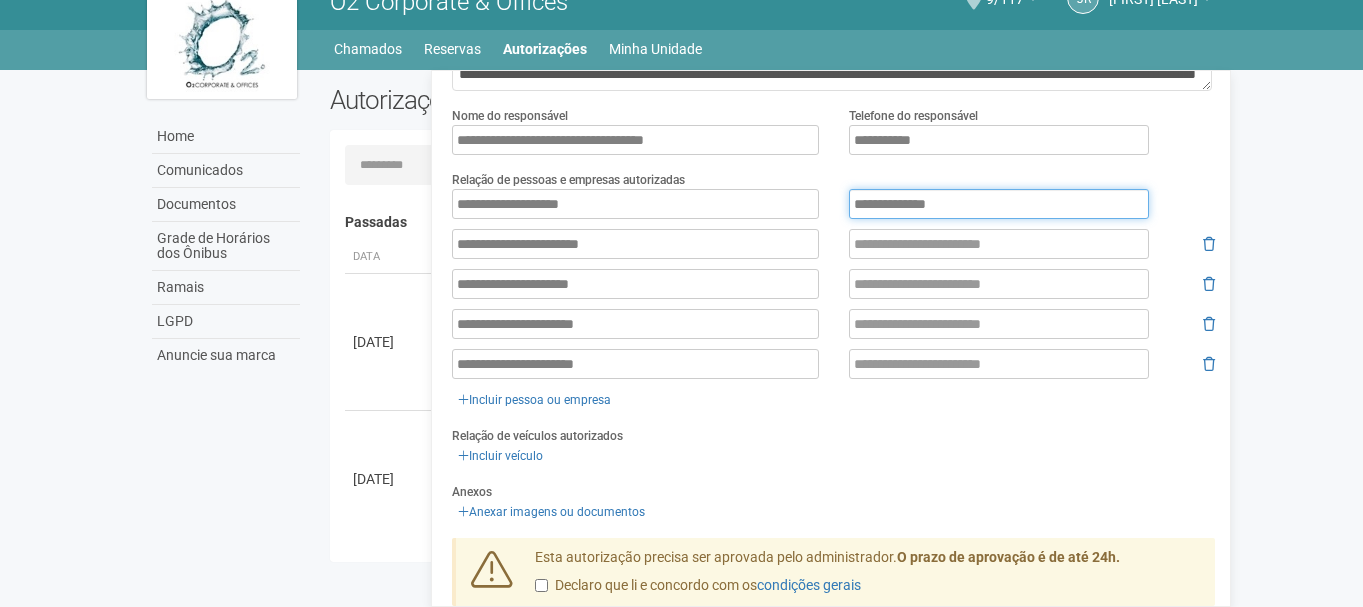 type on "**********" 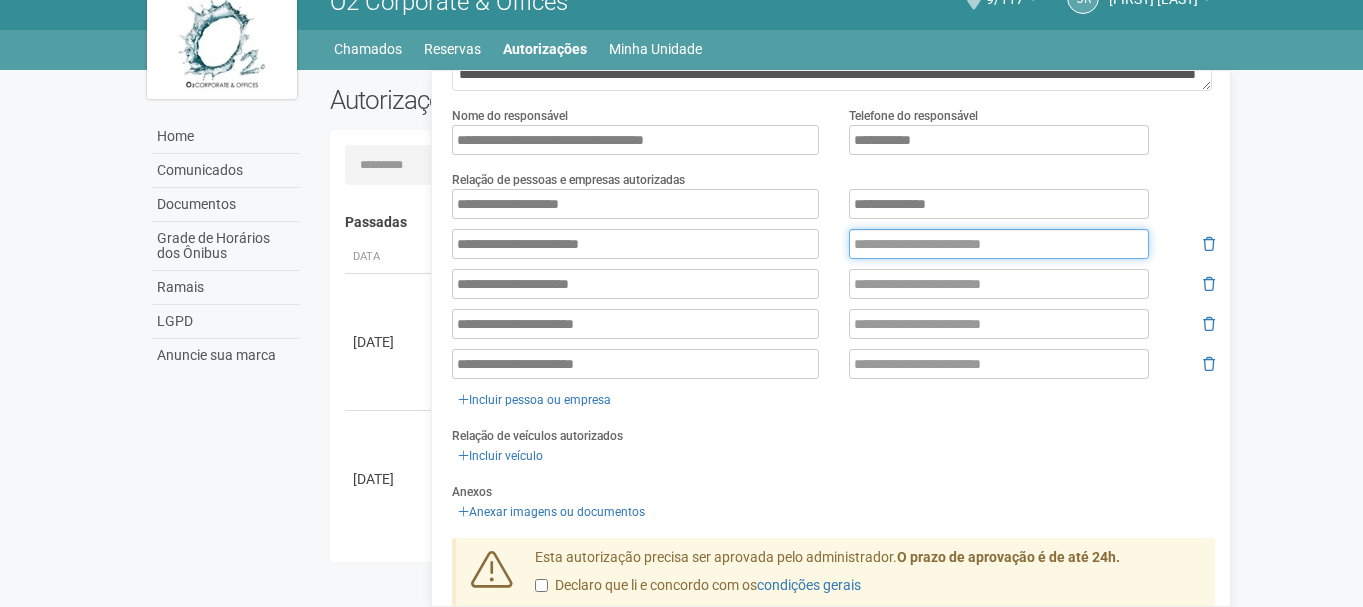 click at bounding box center [999, 244] 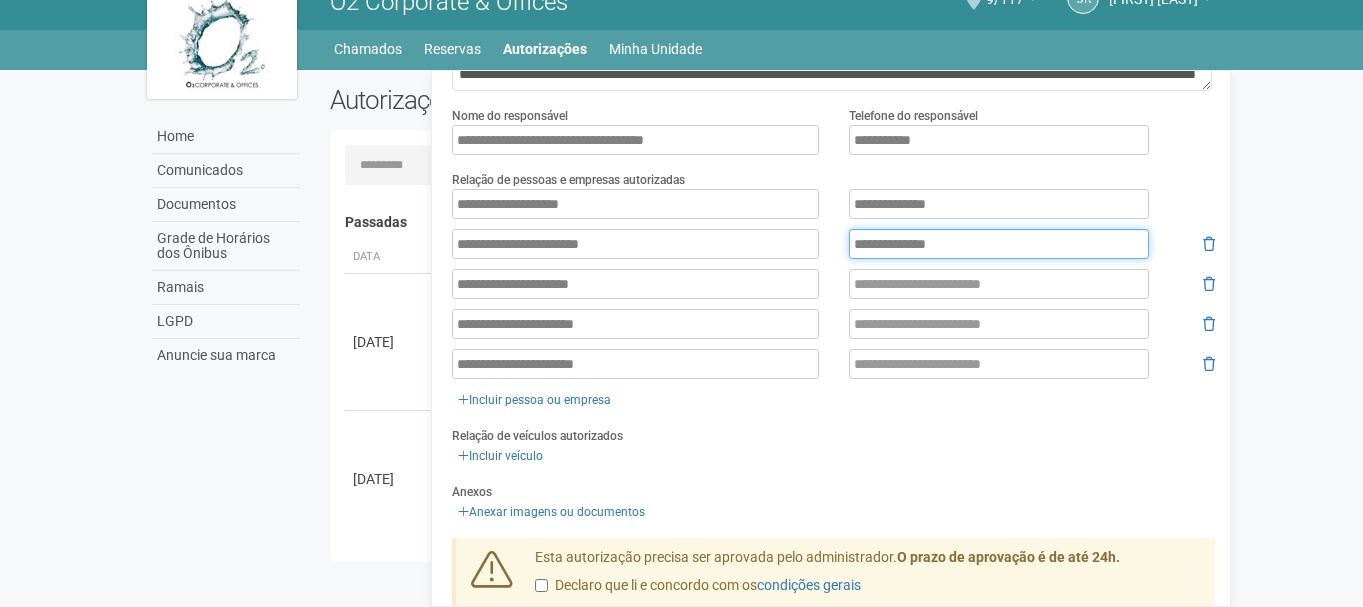 type on "**********" 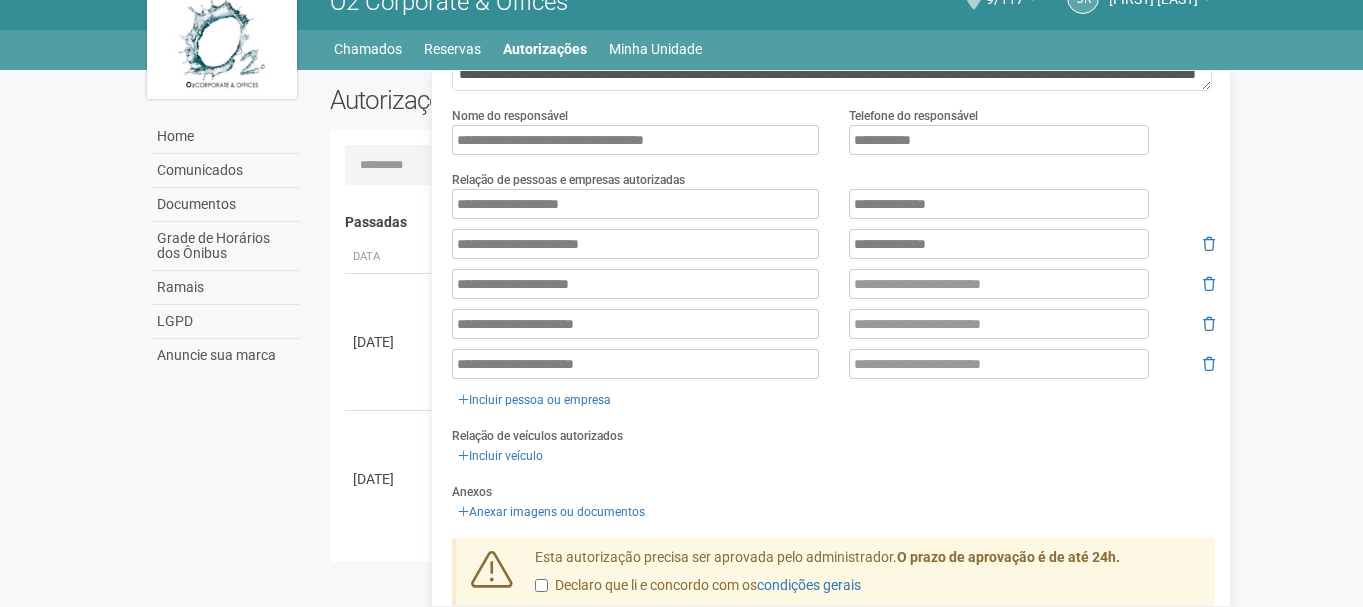 click on "**********" at bounding box center [833, 300] 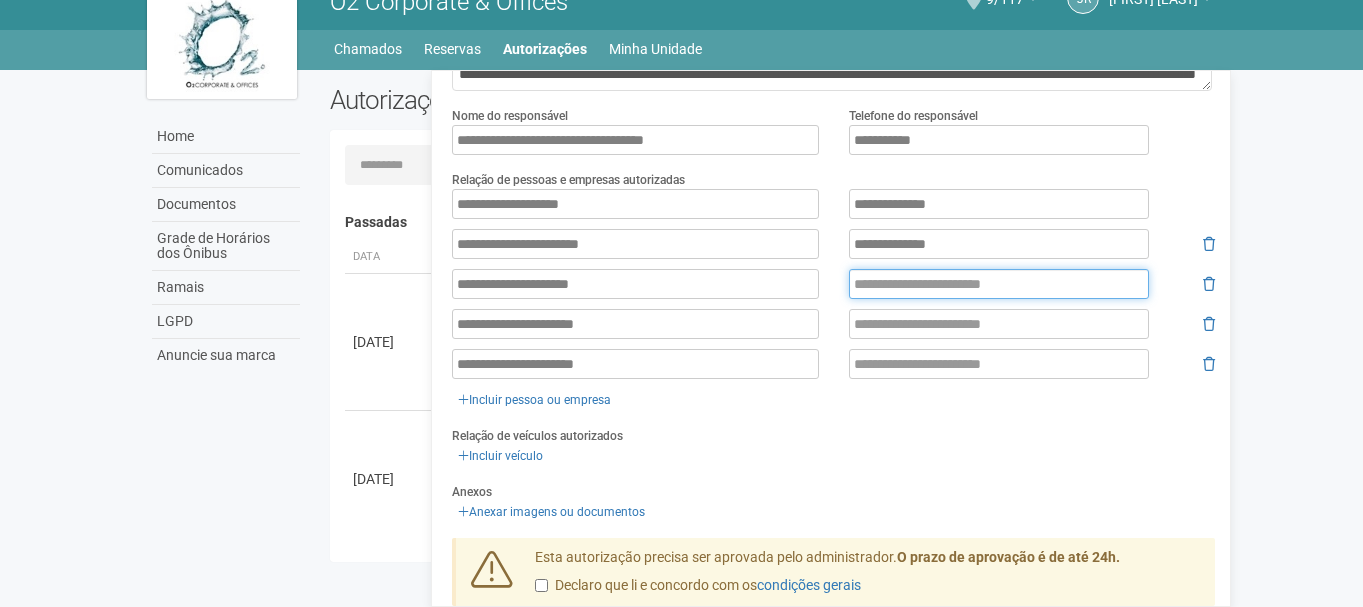 click at bounding box center (999, 284) 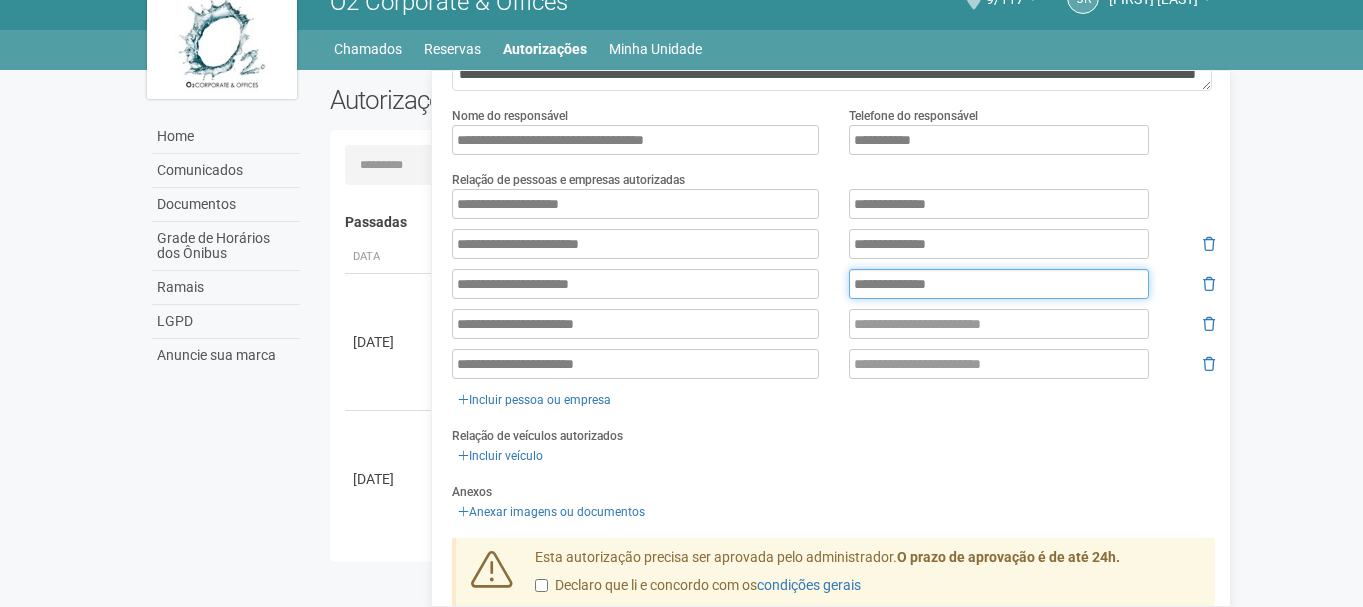 type on "**********" 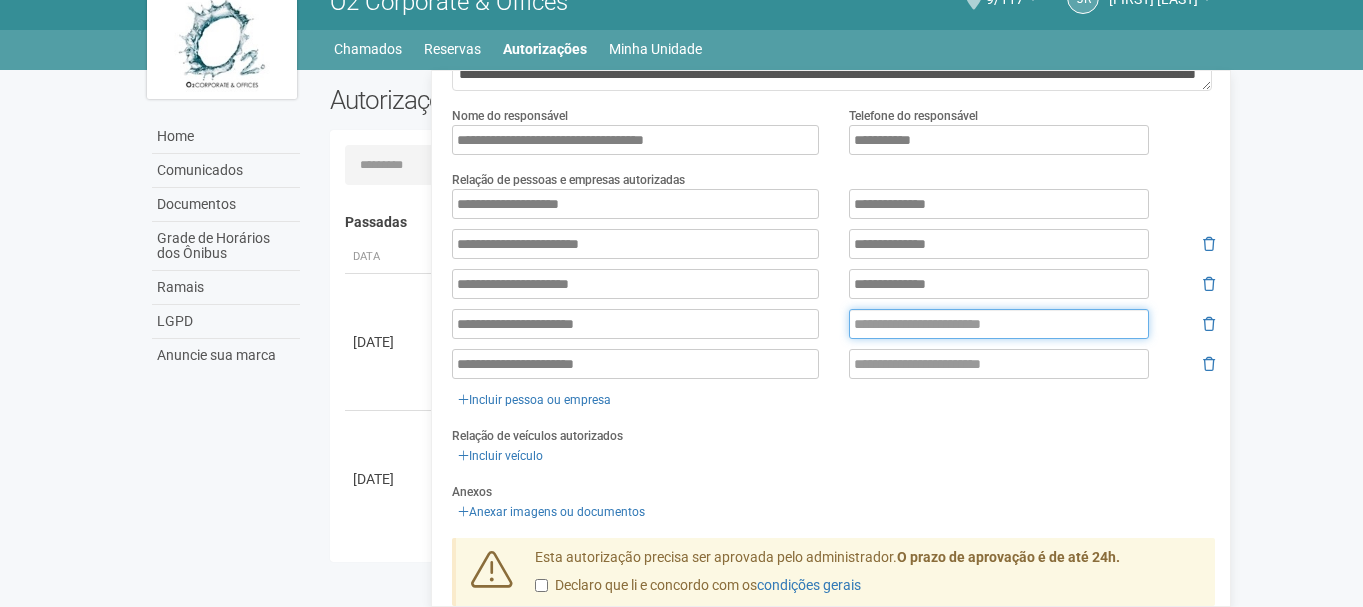 click at bounding box center (999, 324) 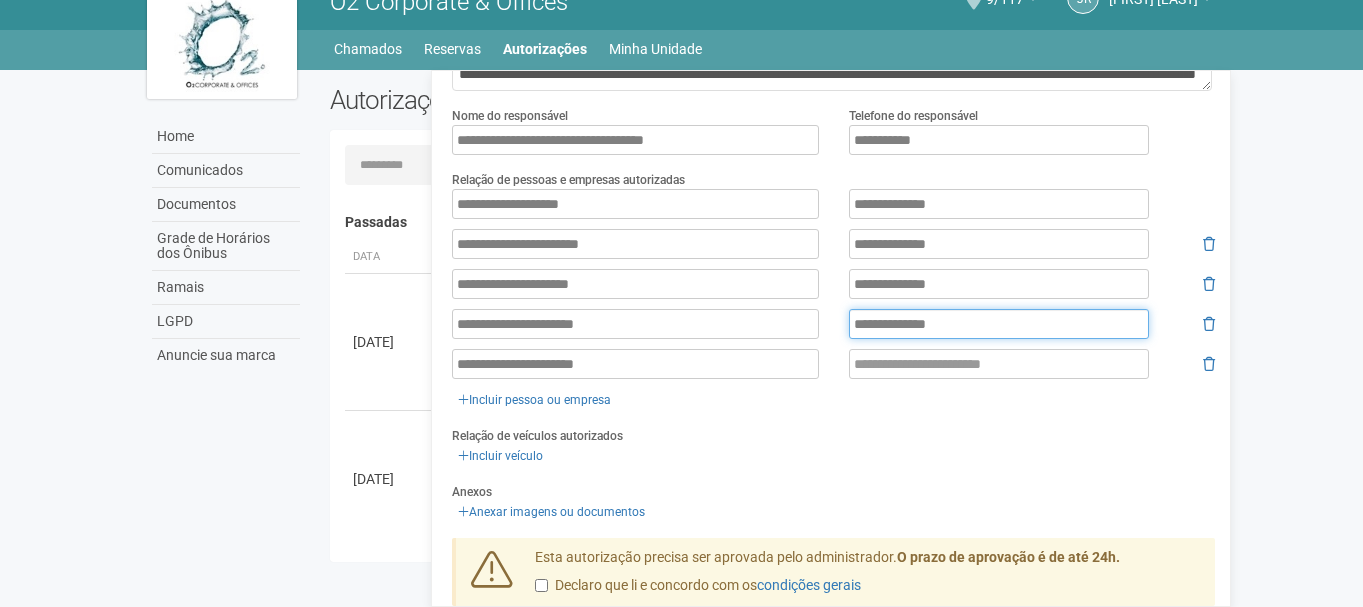type on "**********" 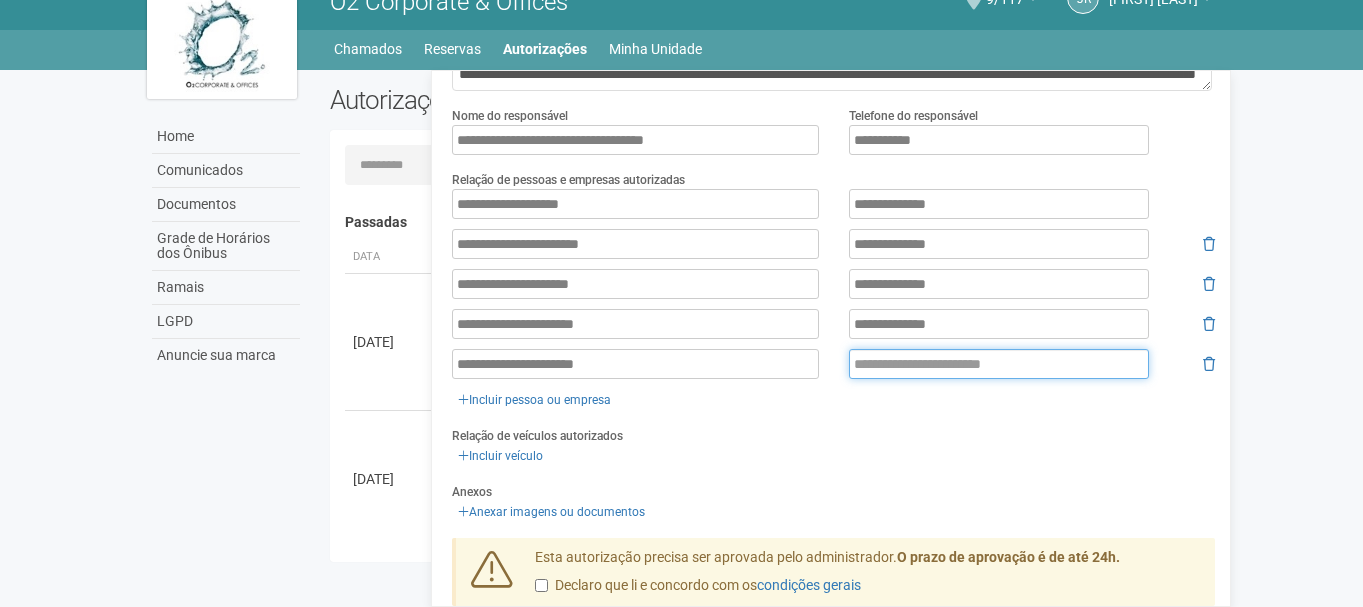 click at bounding box center (999, 364) 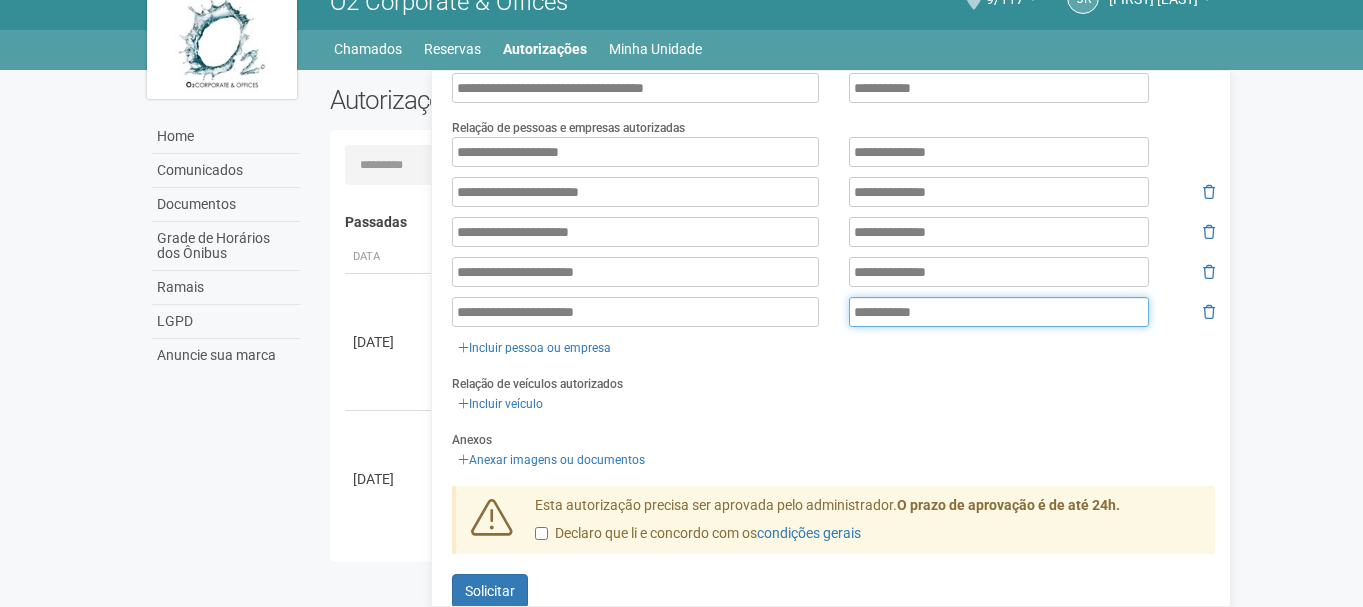 scroll, scrollTop: 336, scrollLeft: 0, axis: vertical 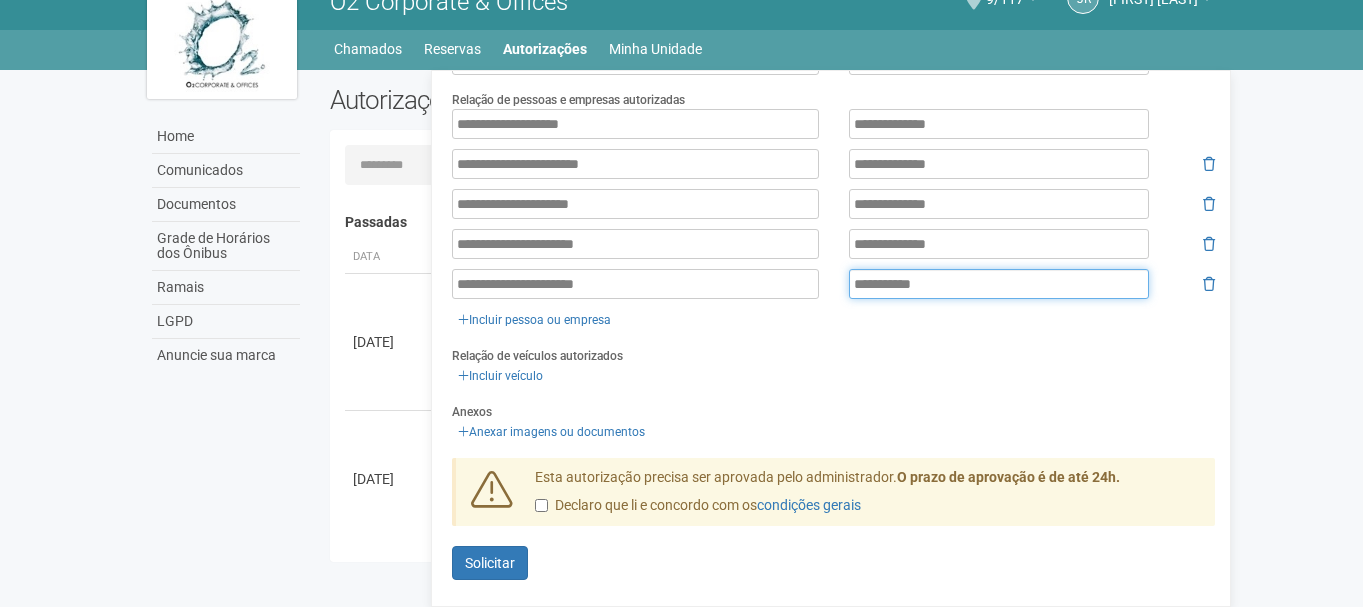 type on "**********" 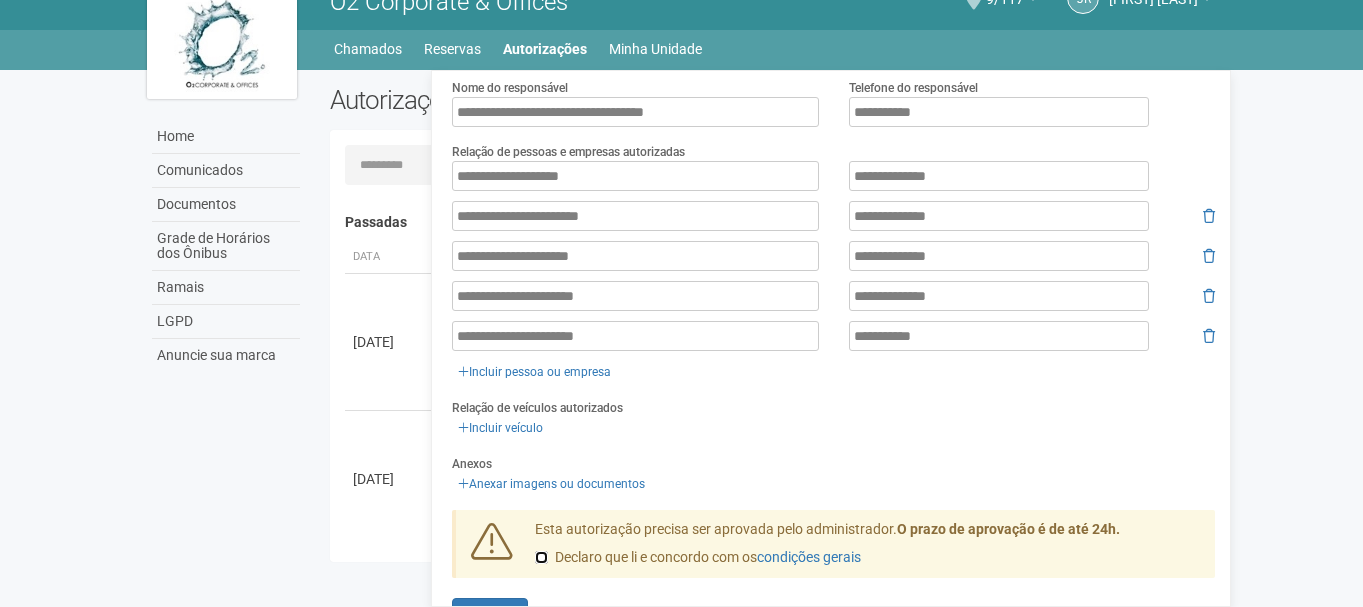 scroll, scrollTop: 336, scrollLeft: 0, axis: vertical 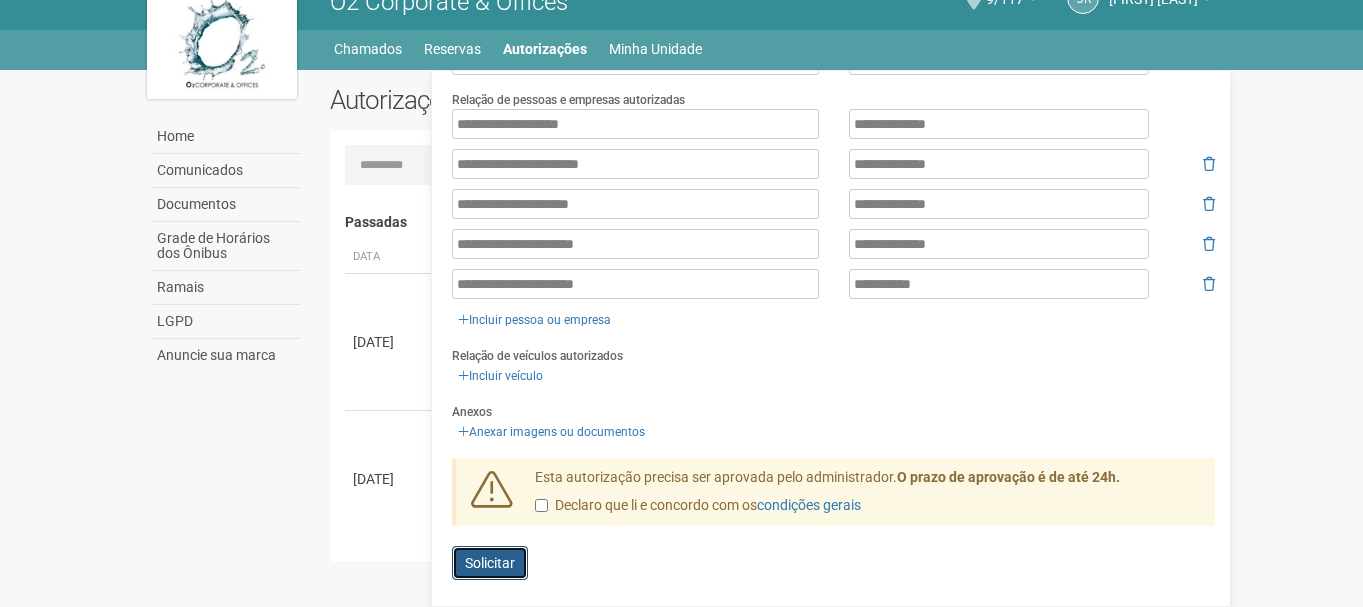 click on "Enviando...
Solicitar" at bounding box center (490, 563) 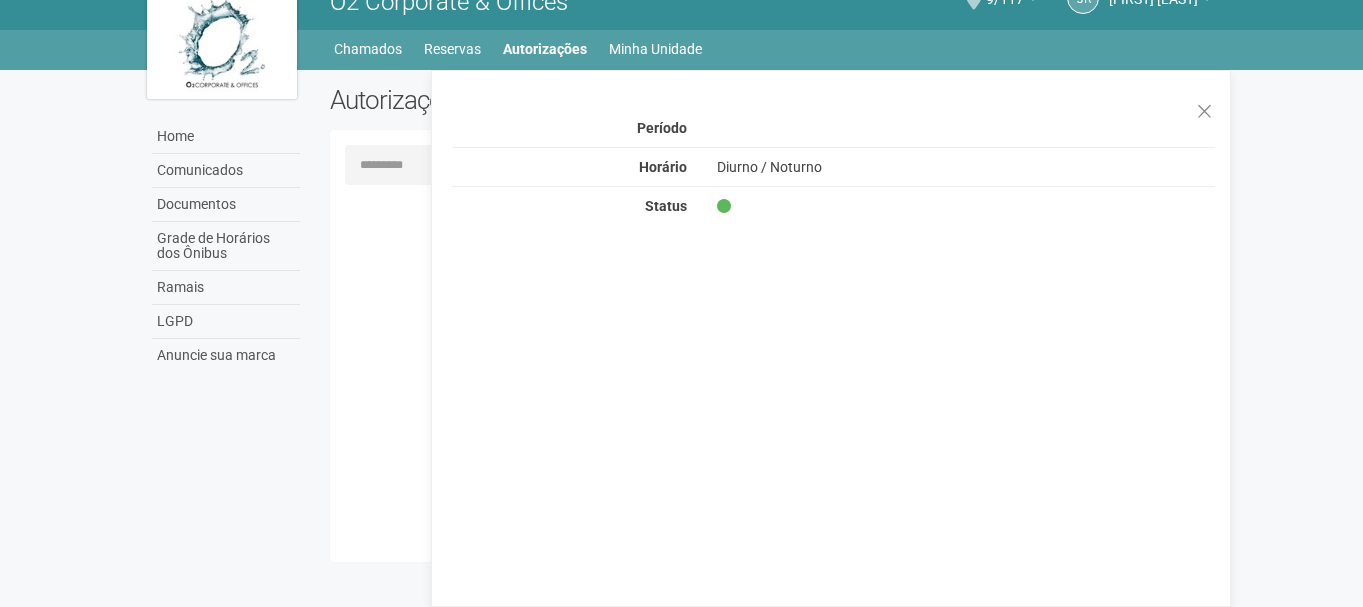scroll, scrollTop: 0, scrollLeft: 0, axis: both 